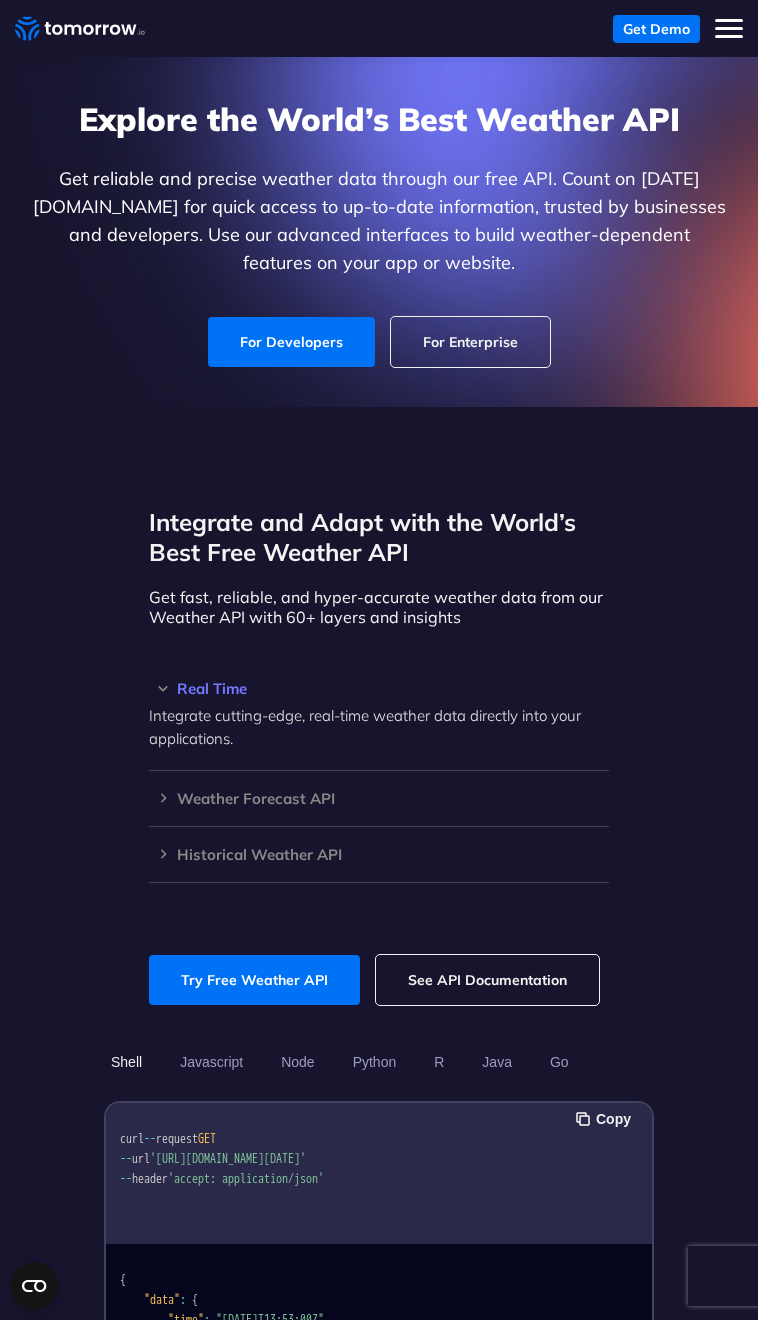 scroll, scrollTop: 600, scrollLeft: 0, axis: vertical 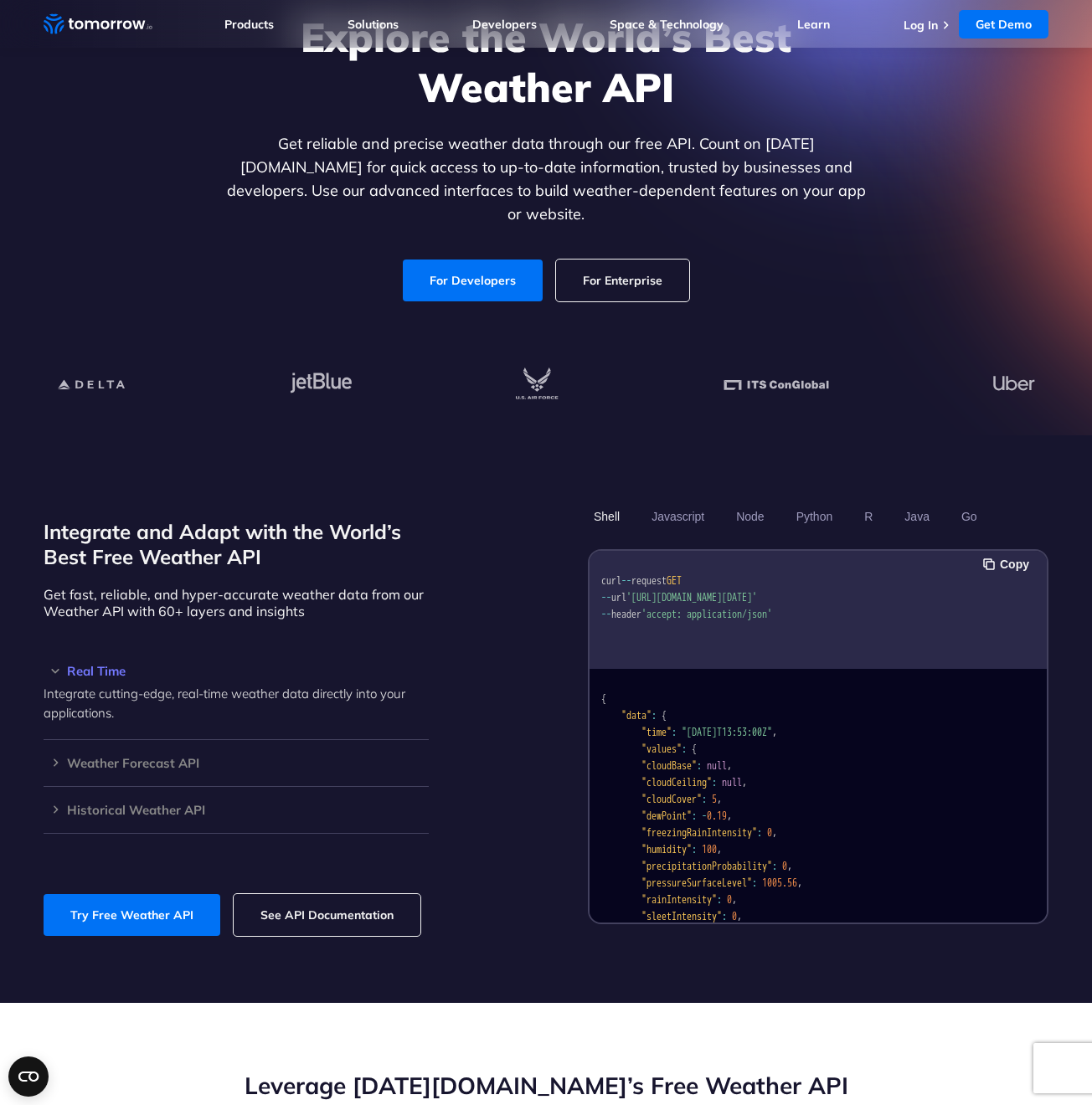 click on "Get fast, reliable, and hyper-accurate weather data from our Weather API with 60+ layers and insights" at bounding box center [236, 603] 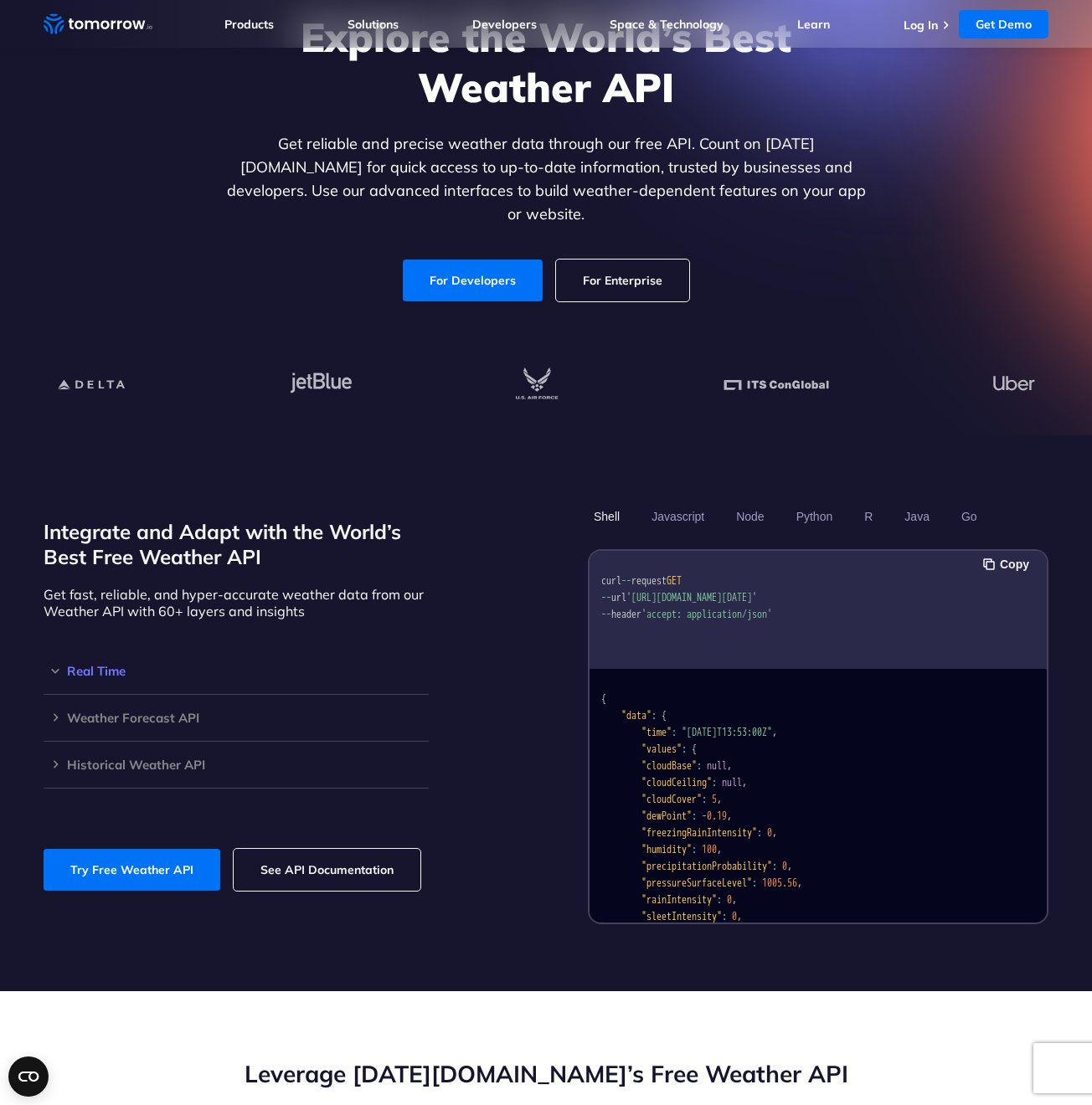 click on "Get fast, reliable, and hyper-accurate weather data from our Weather API with 60+ layers and insights" at bounding box center [236, 603] 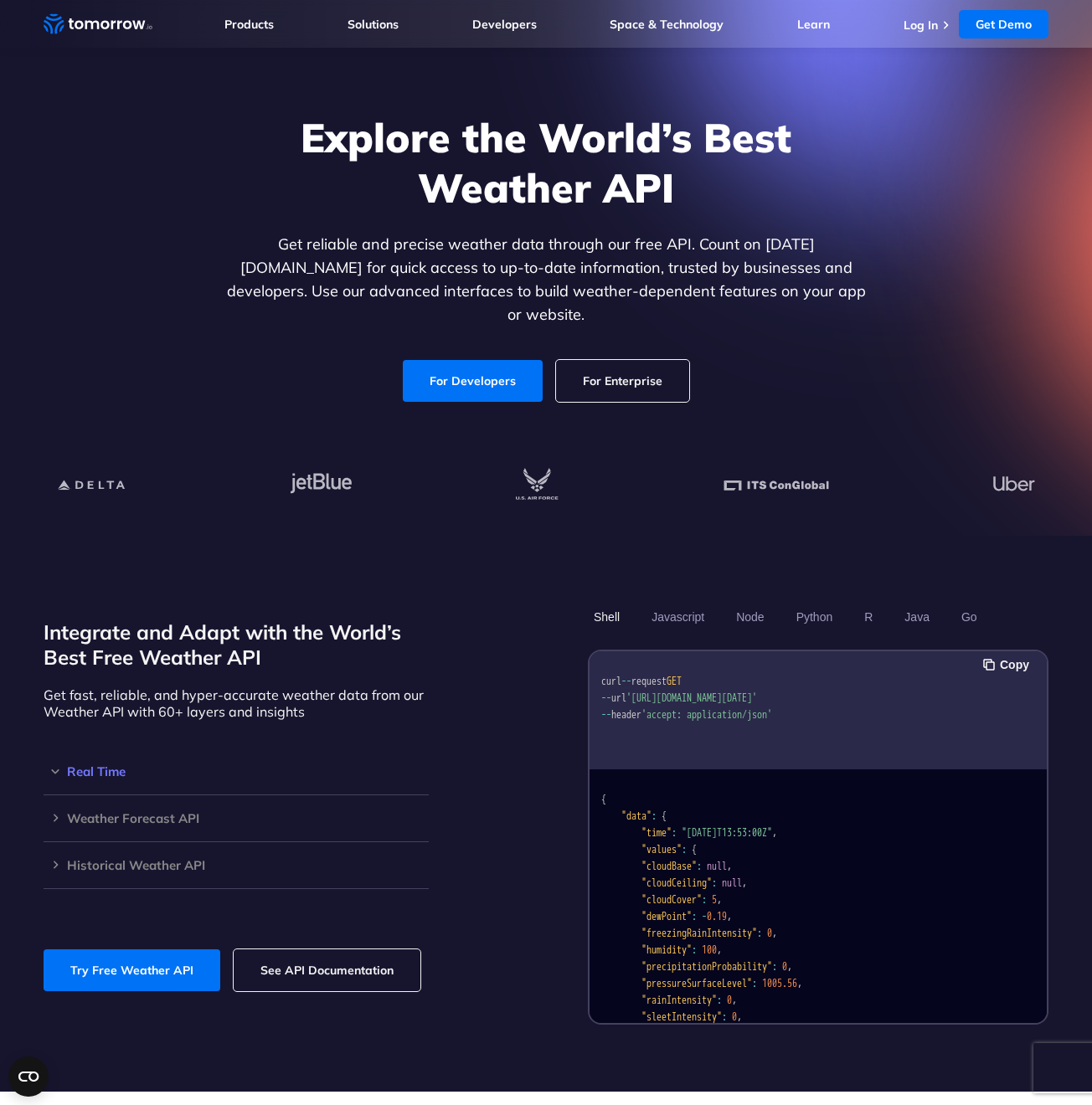 scroll, scrollTop: 0, scrollLeft: 0, axis: both 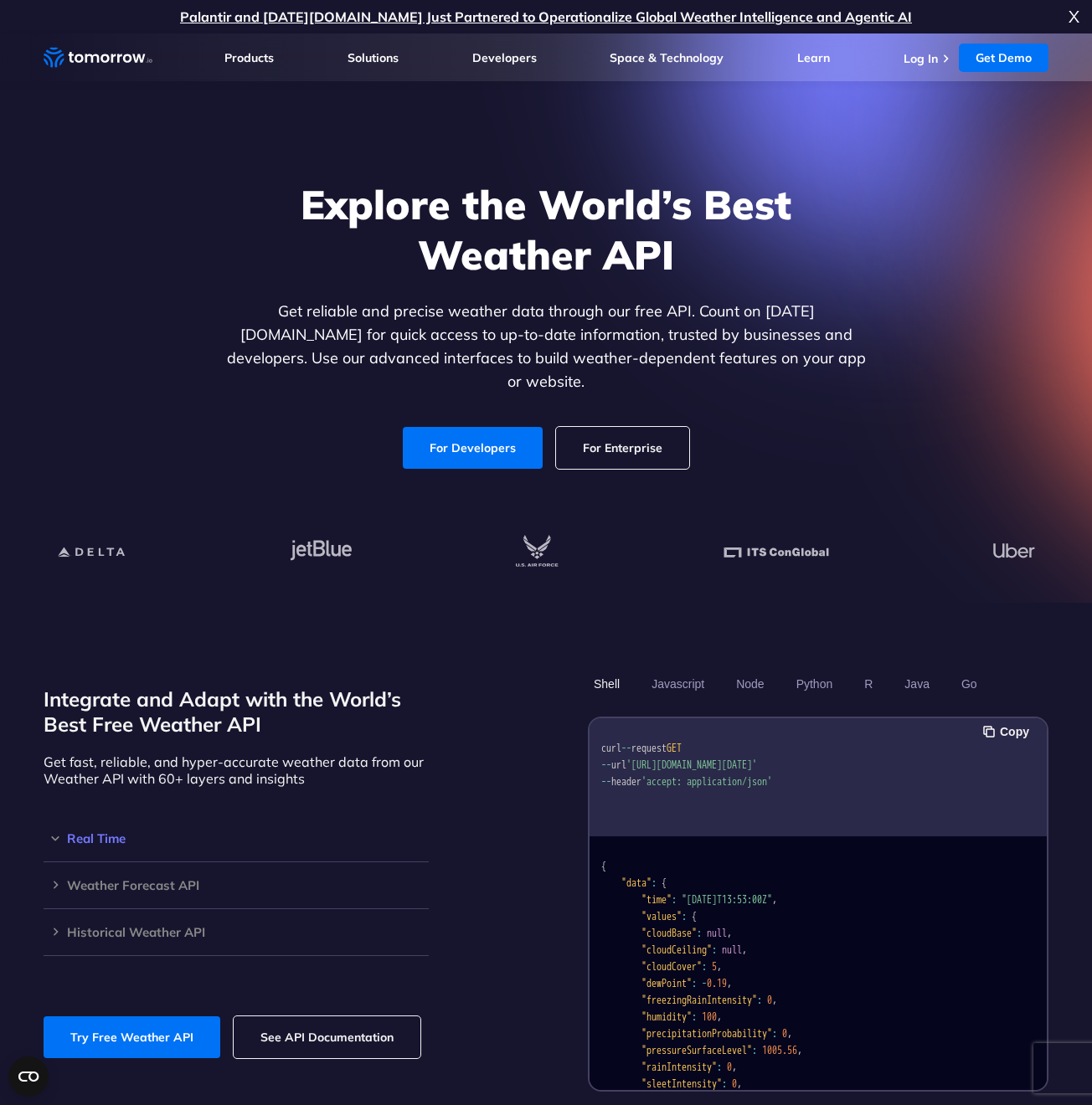 click on "X" at bounding box center (1074, 17) 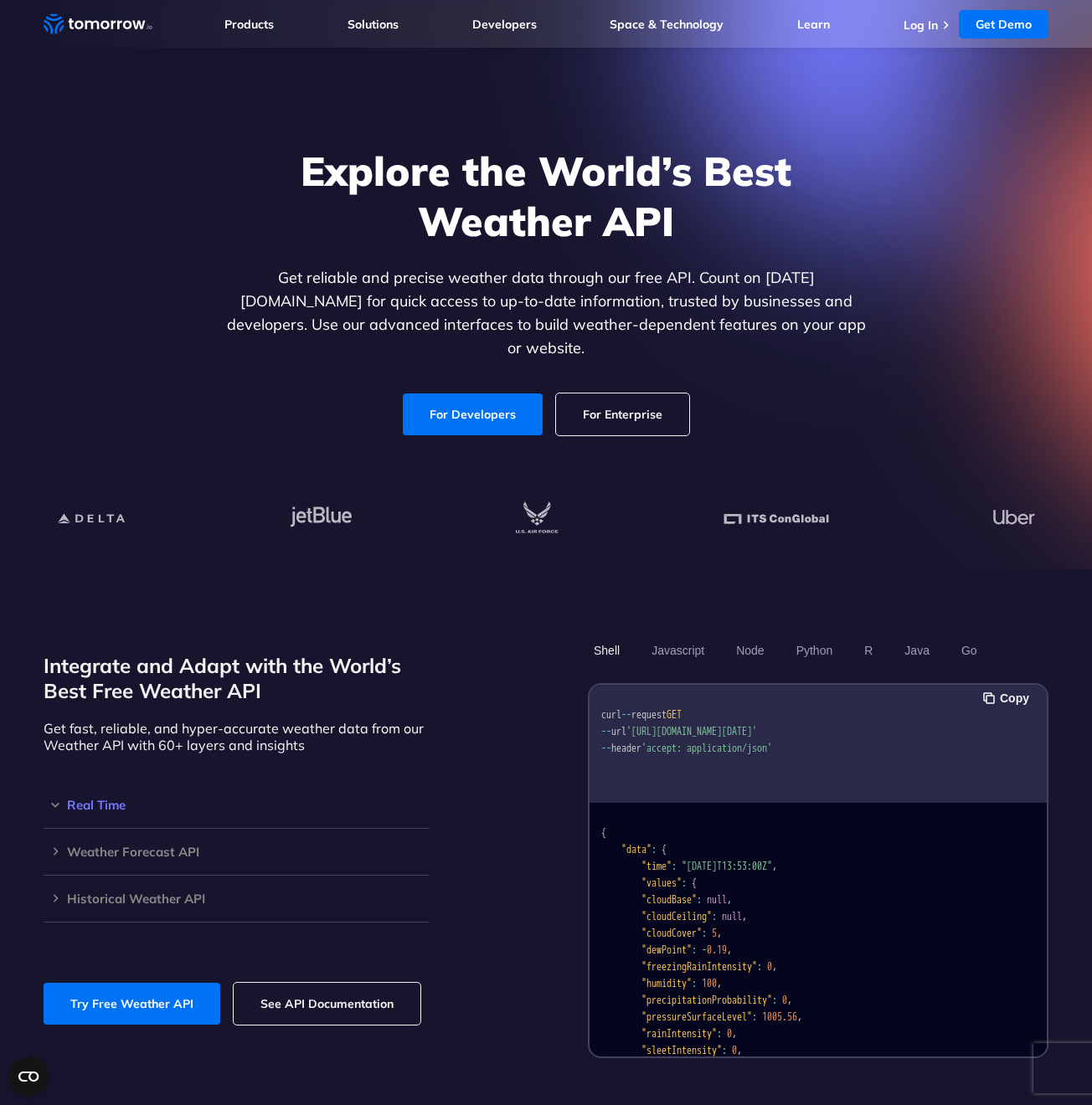 click on "Integrate and Adapt with the World’s Best Free Weather API
Get fast, reliable, and hyper-accurate weather data from our Weather API with 60+ layers and insights
Real Time
Integrate cutting-edge, real-time weather data directly into your applications.
Weather Forecast API
Access ultra-accurate, hyperlocal data up to 14 days in the future for any location on the globe.
Historical Weather API
Optimize your operations with access to hourly and daily historical weather data up to 20 years in the past.
Try Free Weather API" at bounding box center (236, 847) 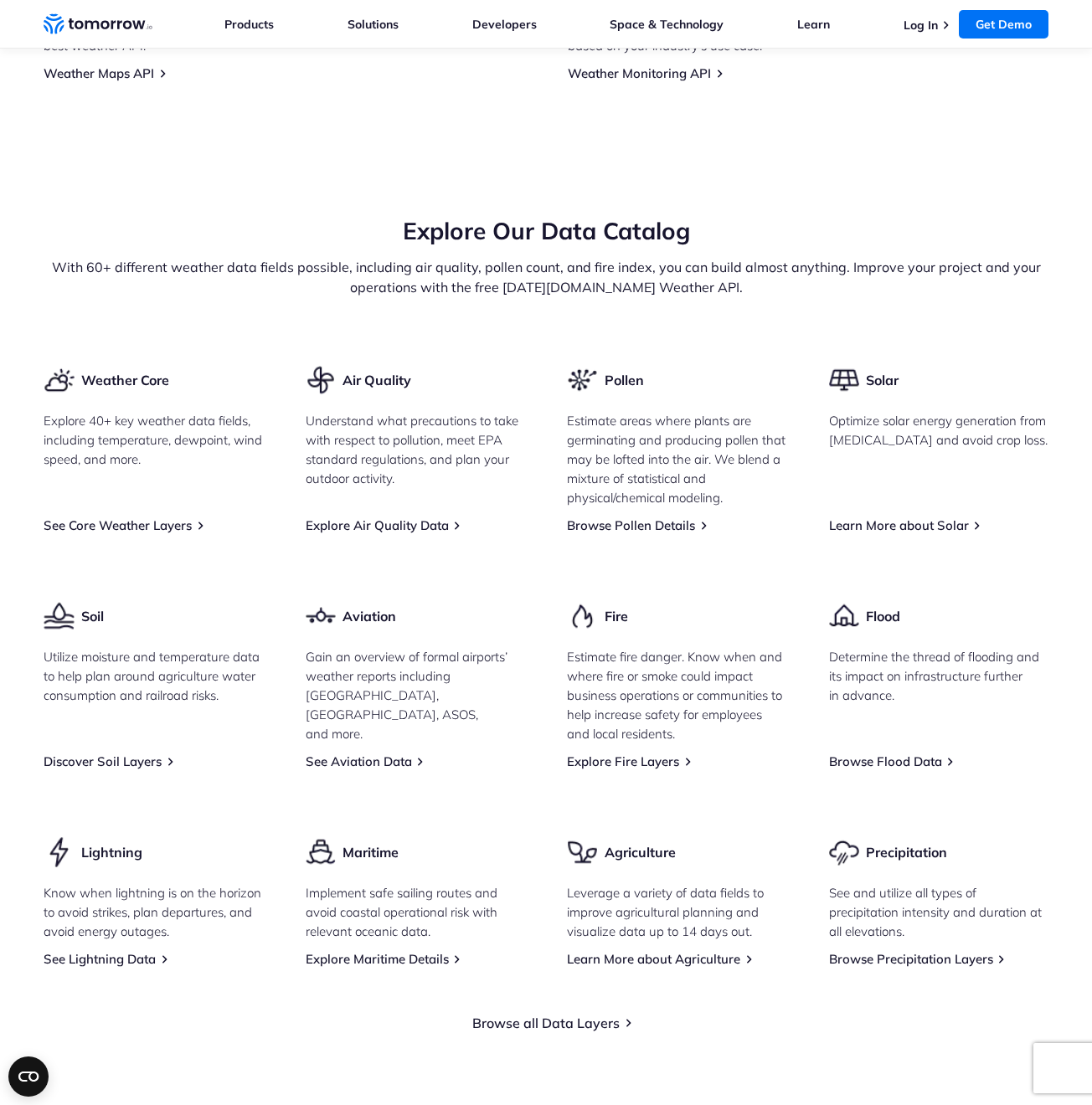 scroll, scrollTop: 1832, scrollLeft: 0, axis: vertical 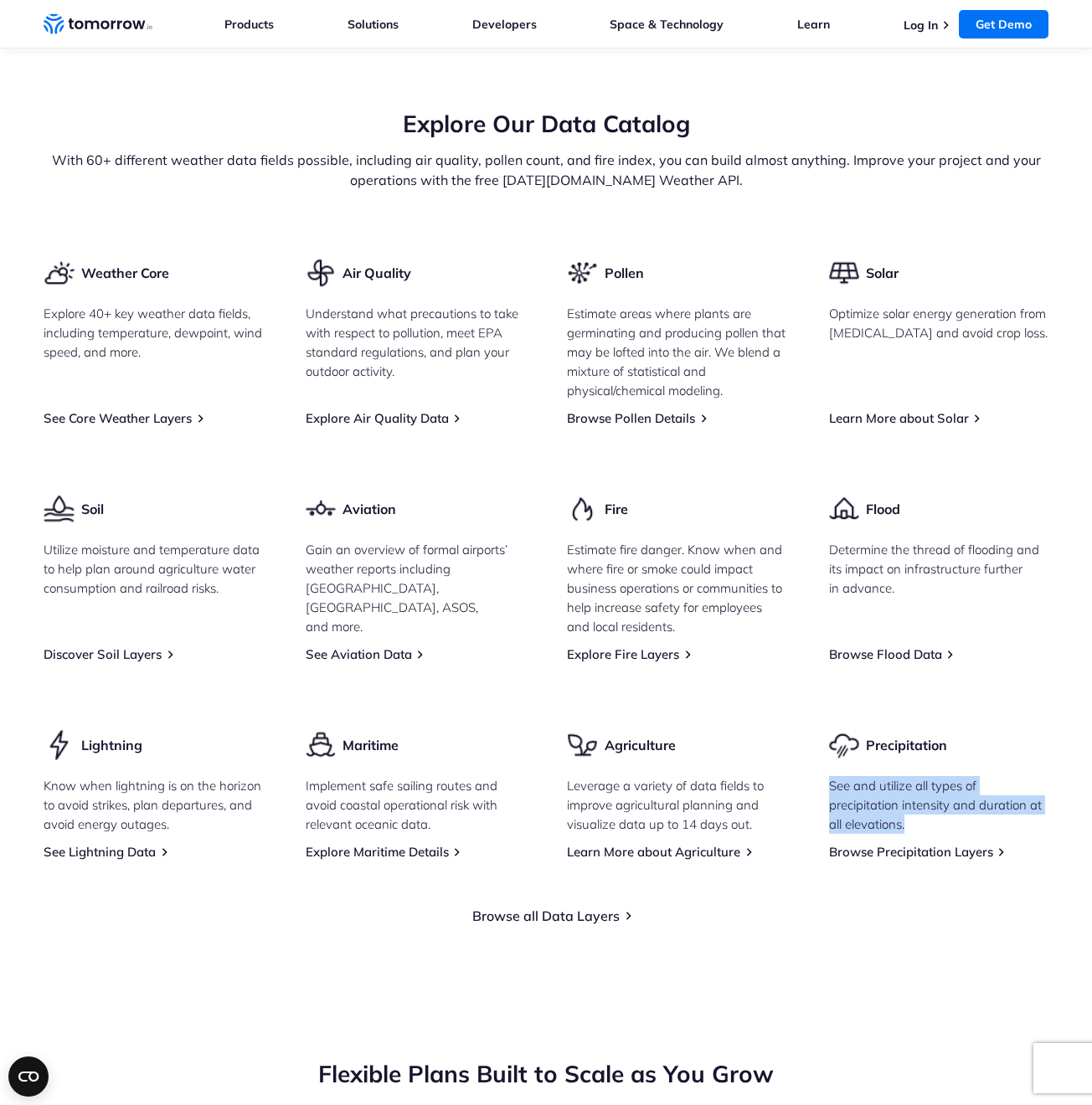 drag, startPoint x: 905, startPoint y: 811, endPoint x: 832, endPoint y: 770, distance: 83.725743 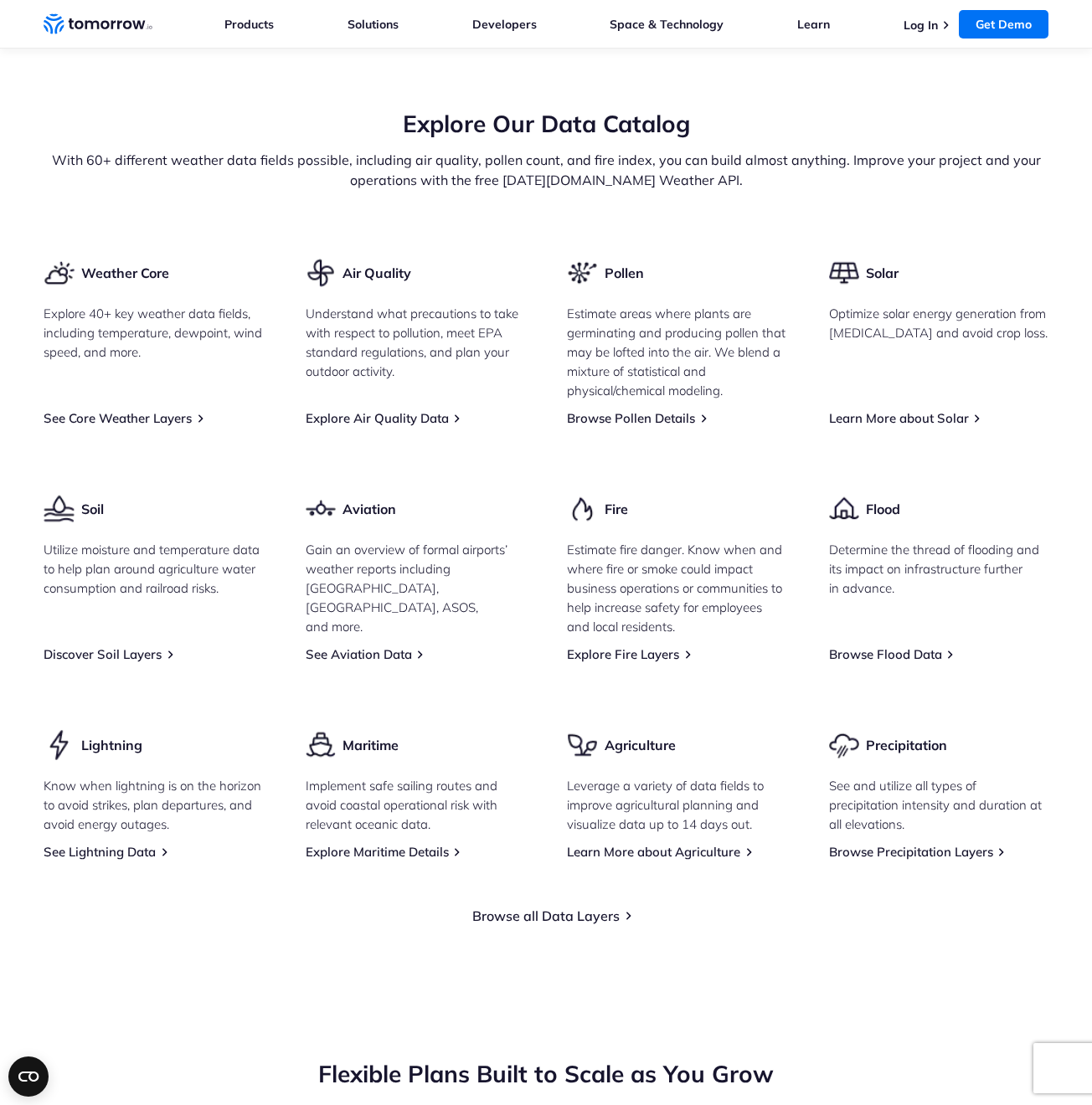 click on "Gain an overview of formal airports’ weather reports including METAR, TAF, ASOS, and more." at bounding box center [415, 588] 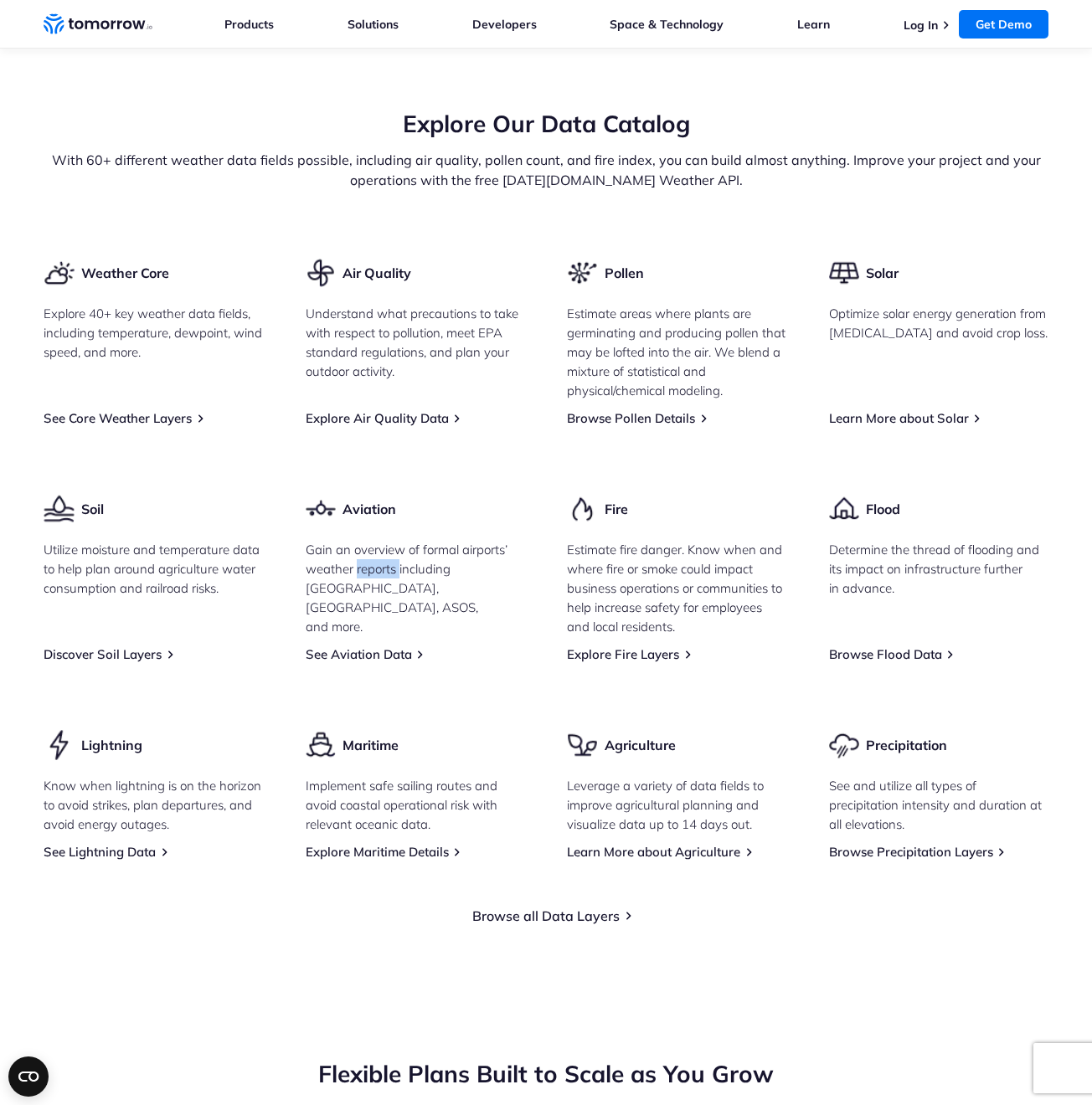 click on "Gain an overview of formal airports’ weather reports including METAR, TAF, ASOS, and more." at bounding box center [415, 588] 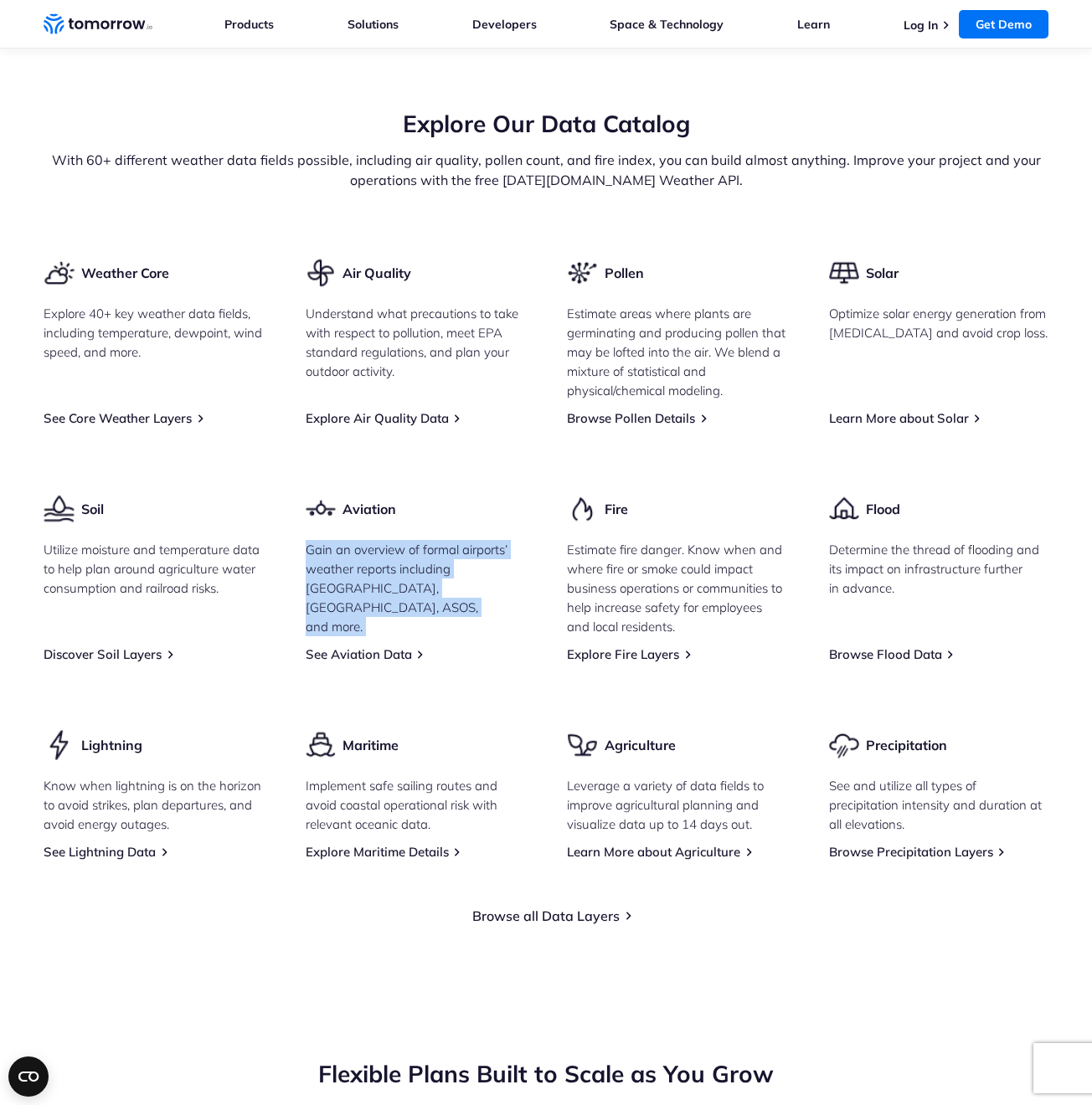 click on "Gain an overview of formal airports’ weather reports including METAR, TAF, ASOS, and more." at bounding box center (415, 588) 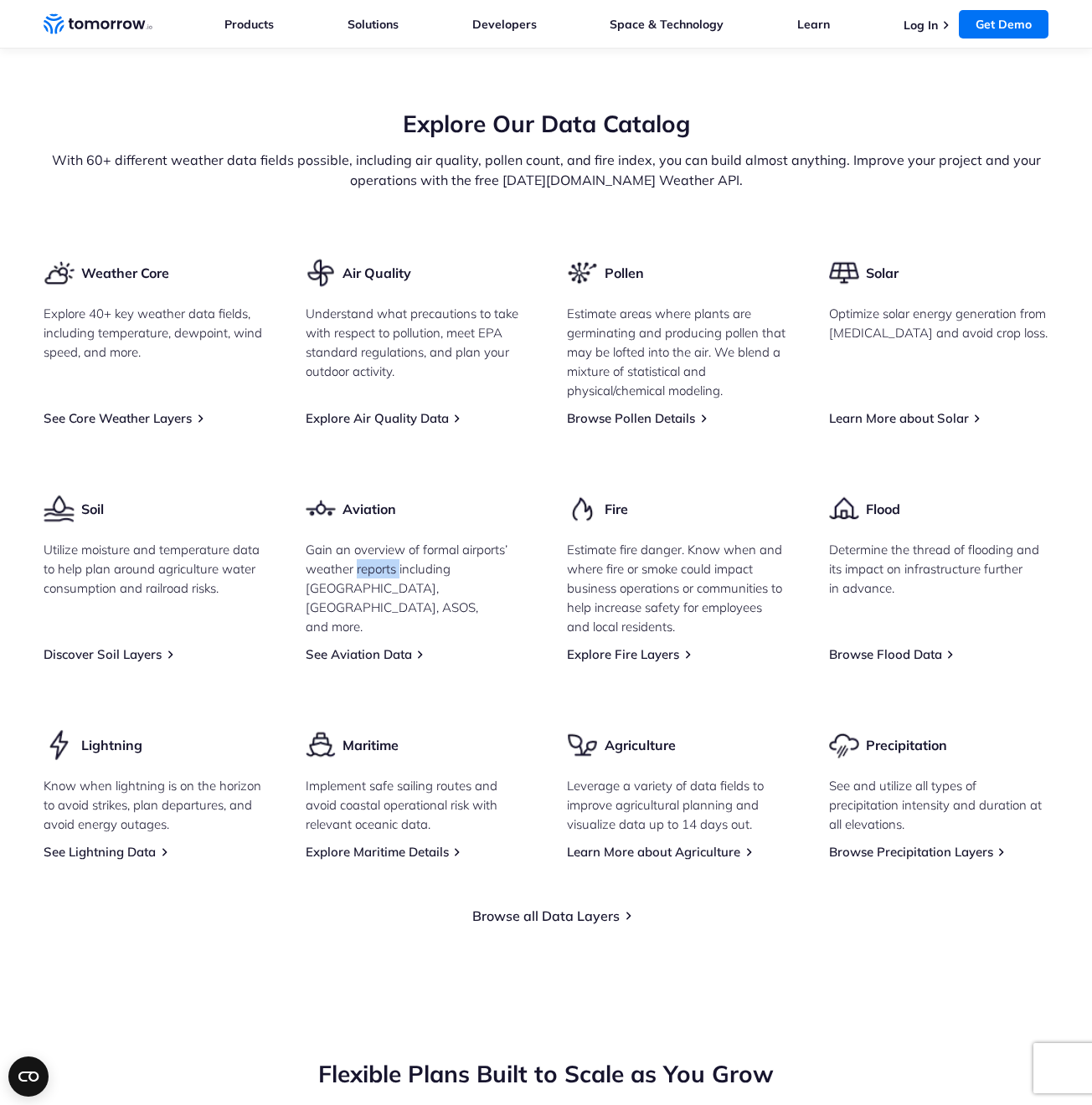click on "Gain an overview of formal airports’ weather reports including METAR, TAF, ASOS, and more." at bounding box center (415, 588) 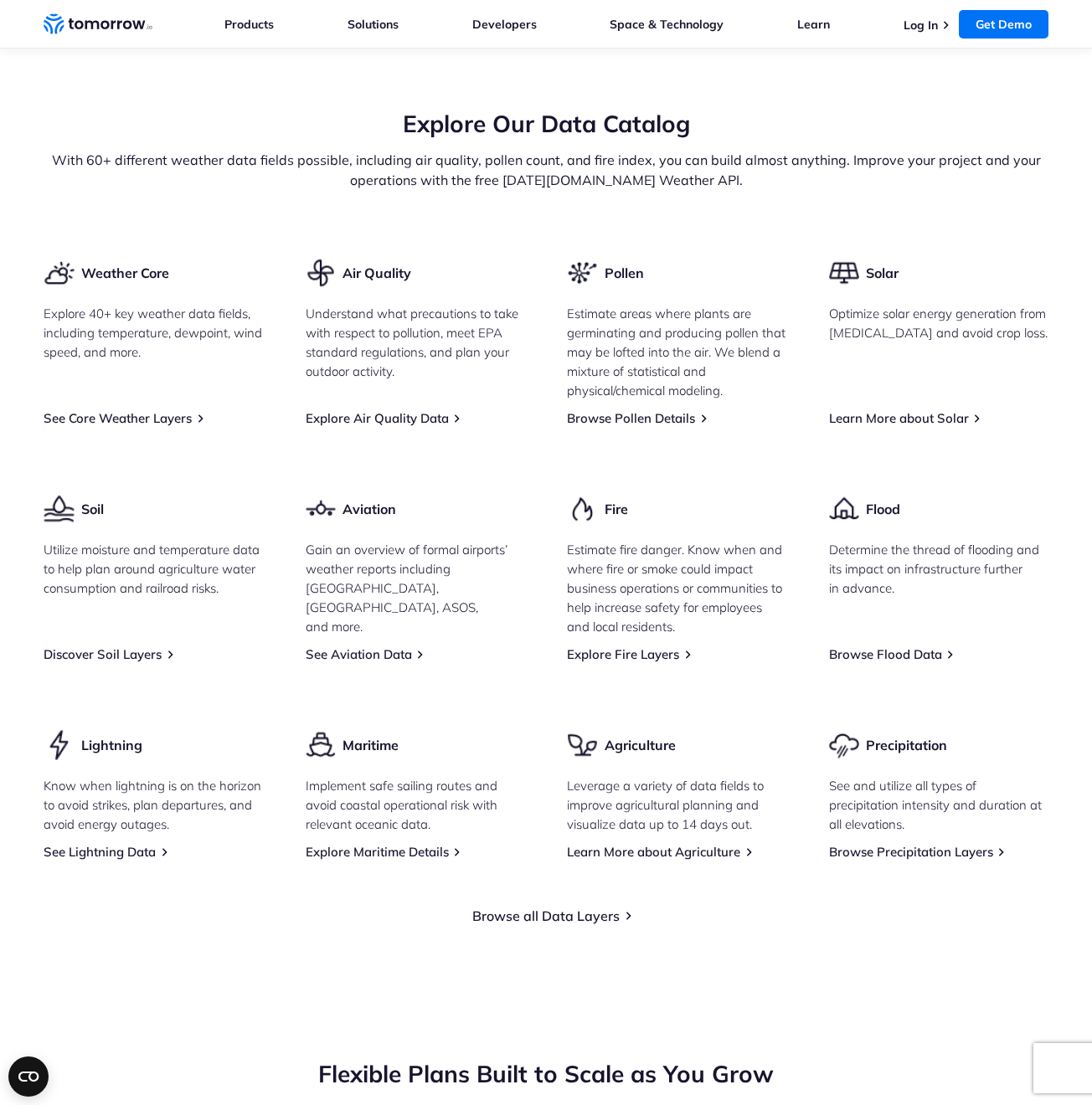 click on "Estimate areas where plants are germinating and producing pollen that may be lofted into the air. We blend a mixture of statistical and physical/chemical modeling." at bounding box center [677, 352] 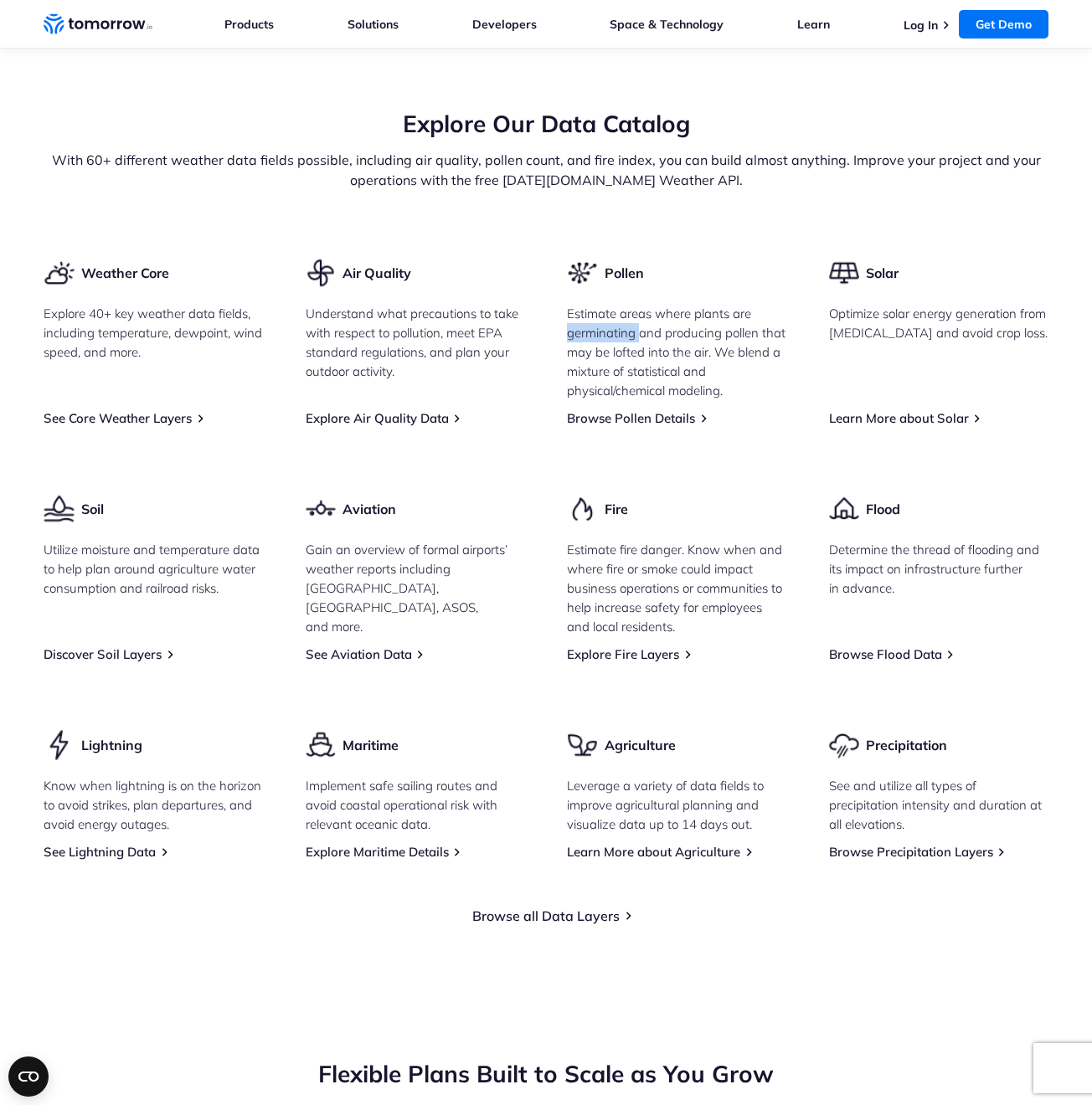 click on "Estimate areas where plants are germinating and producing pollen that may be lofted into the air. We blend a mixture of statistical and physical/chemical modeling." at bounding box center [677, 352] 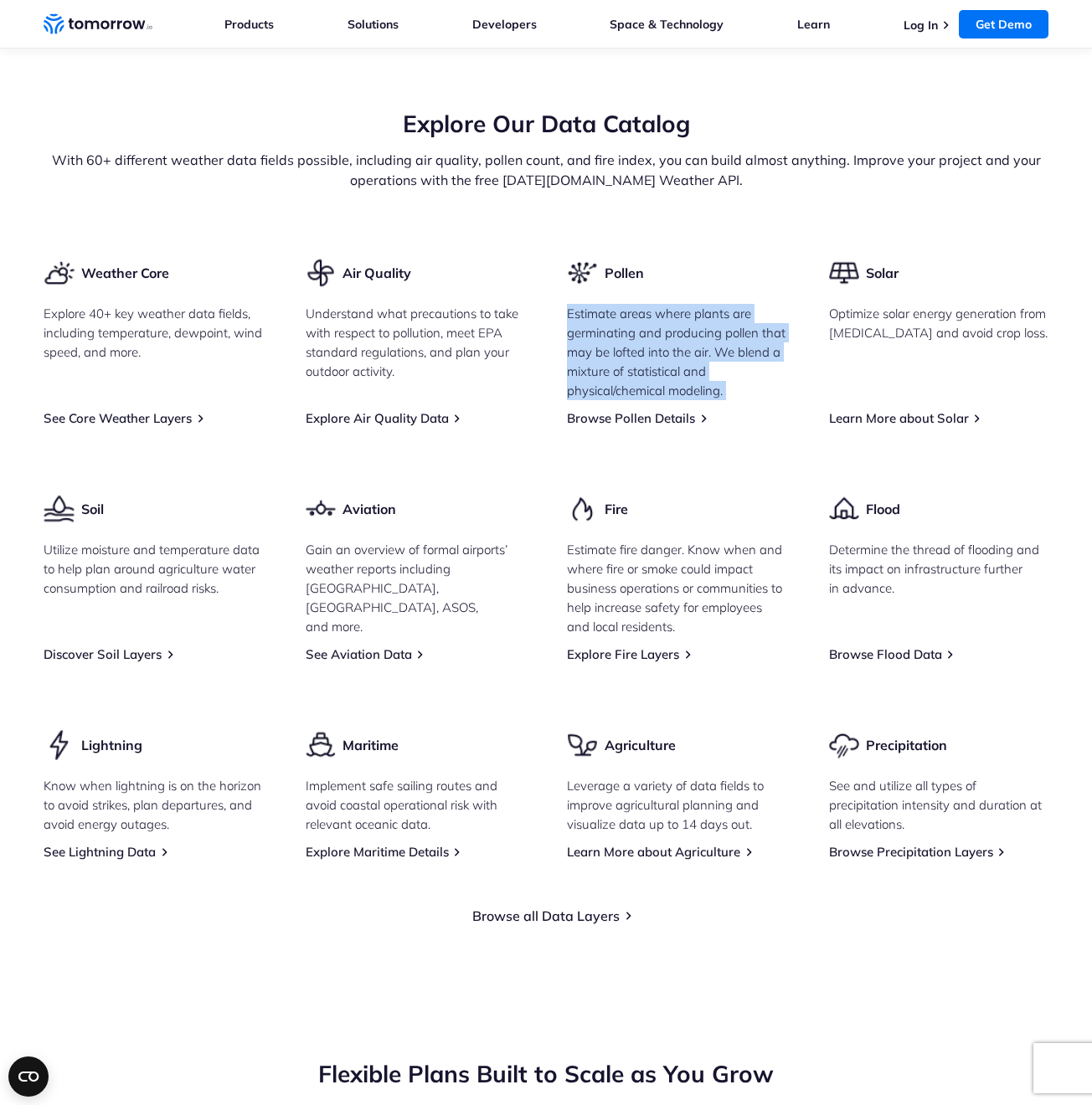 click on "Estimate areas where plants are germinating and producing pollen that may be lofted into the air. We blend a mixture of statistical and physical/chemical modeling." at bounding box center [677, 352] 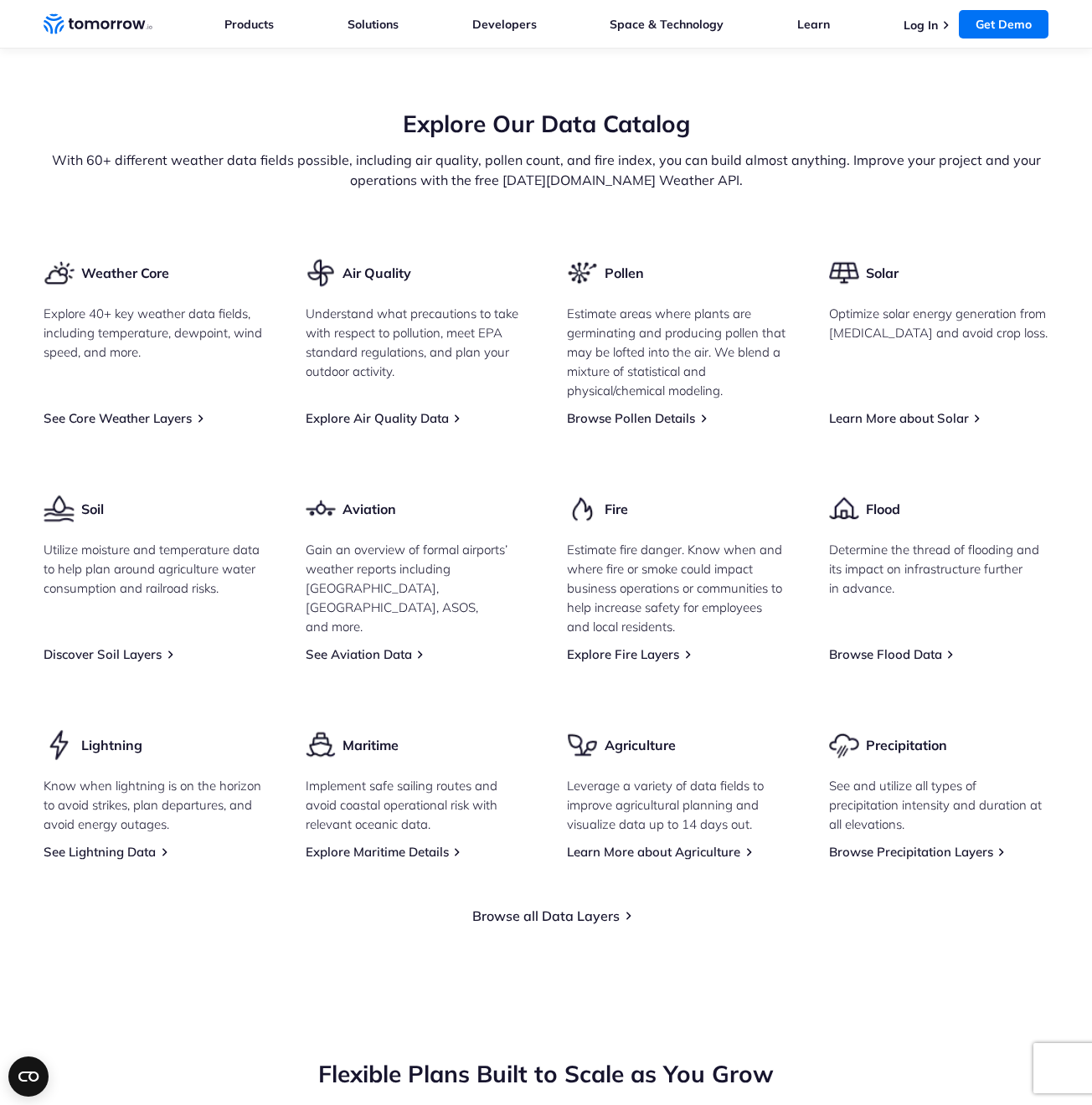 click on "Understand what precautions to take with respect to pollution, meet EPA standard regulations, and plan your outdoor activity." at bounding box center (415, 342) 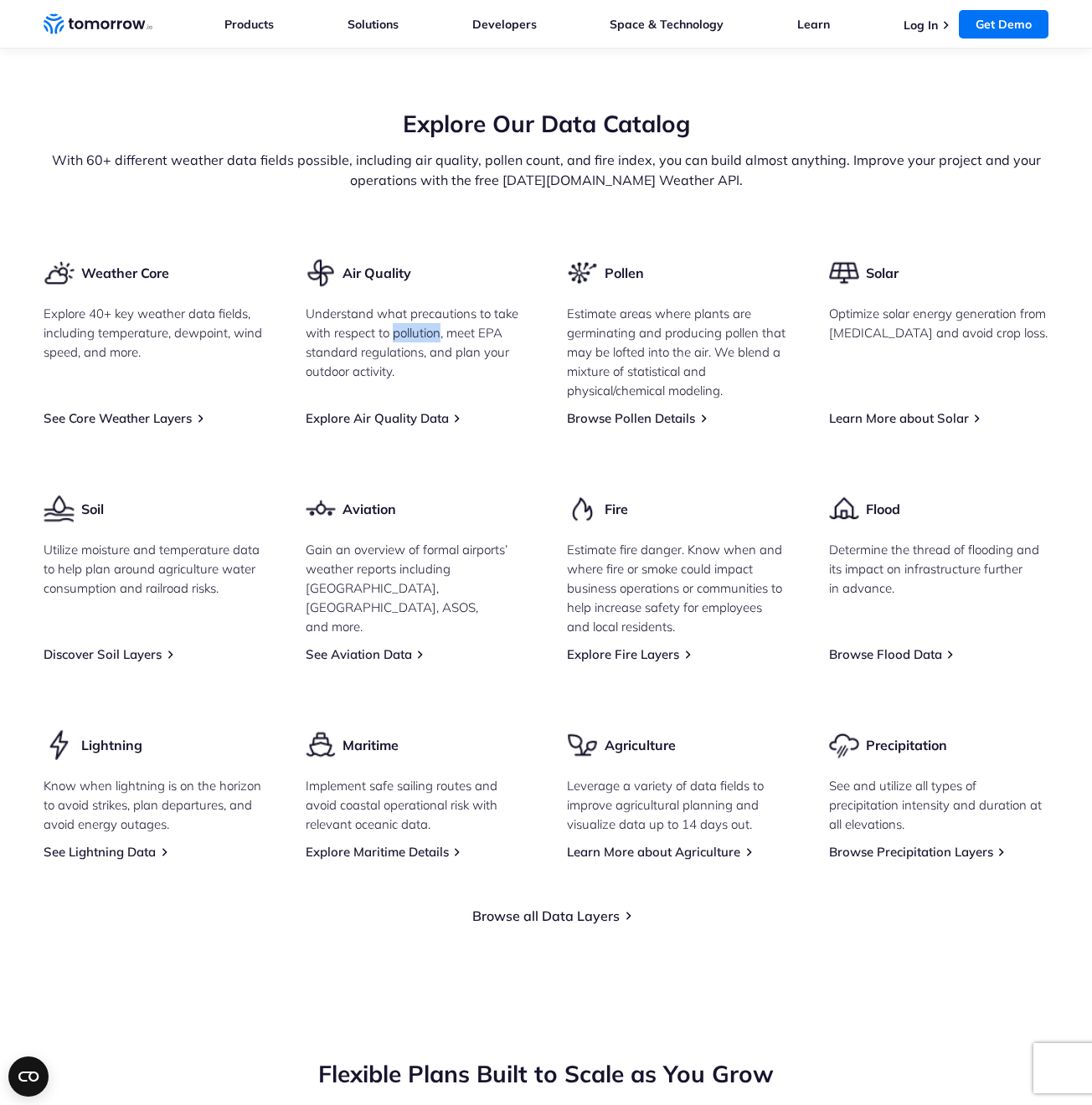 click on "Understand what precautions to take with respect to pollution, meet EPA standard regulations, and plan your outdoor activity." at bounding box center [415, 342] 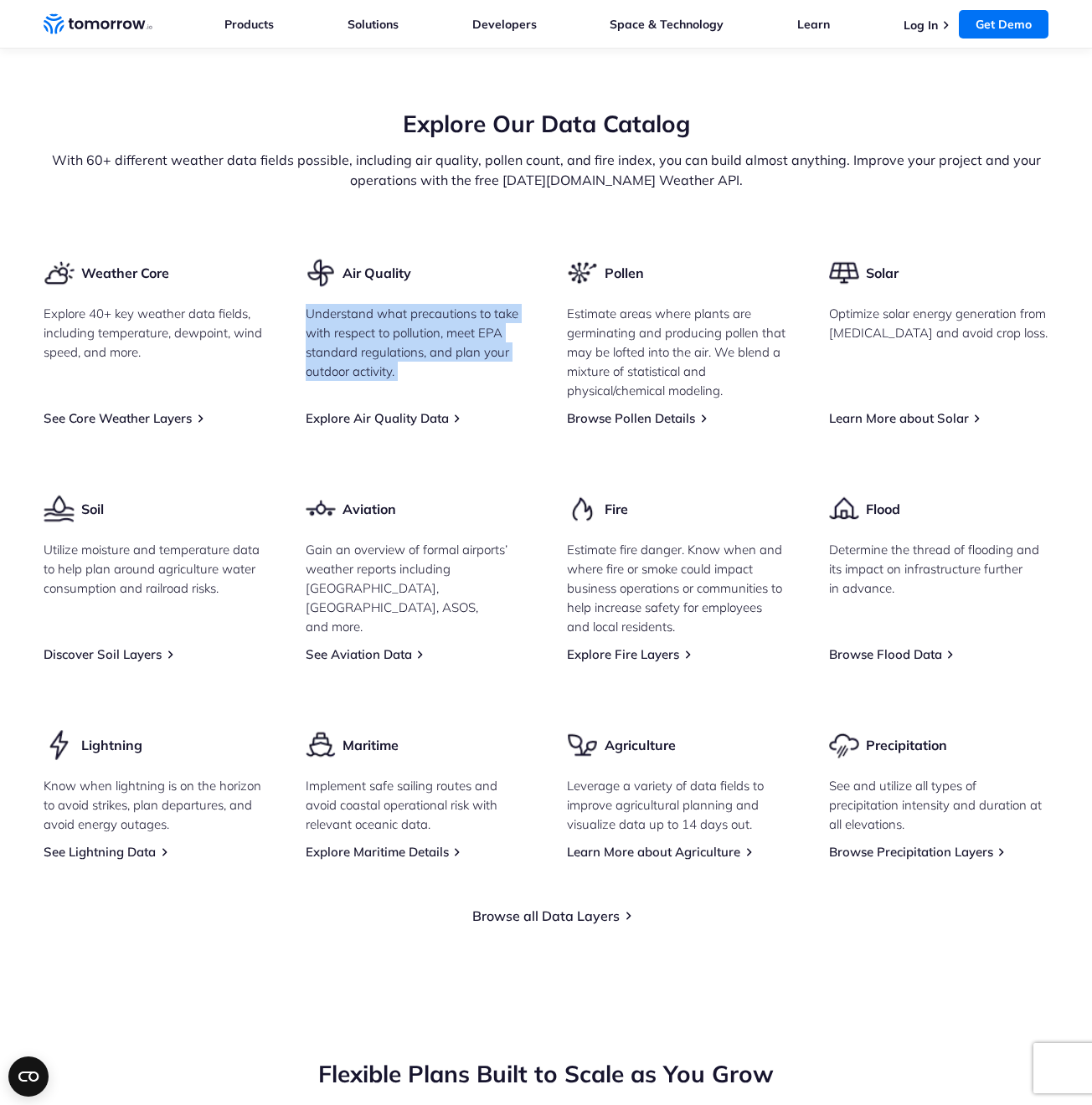 click on "Understand what precautions to take with respect to pollution, meet EPA standard regulations, and plan your outdoor activity." at bounding box center [415, 342] 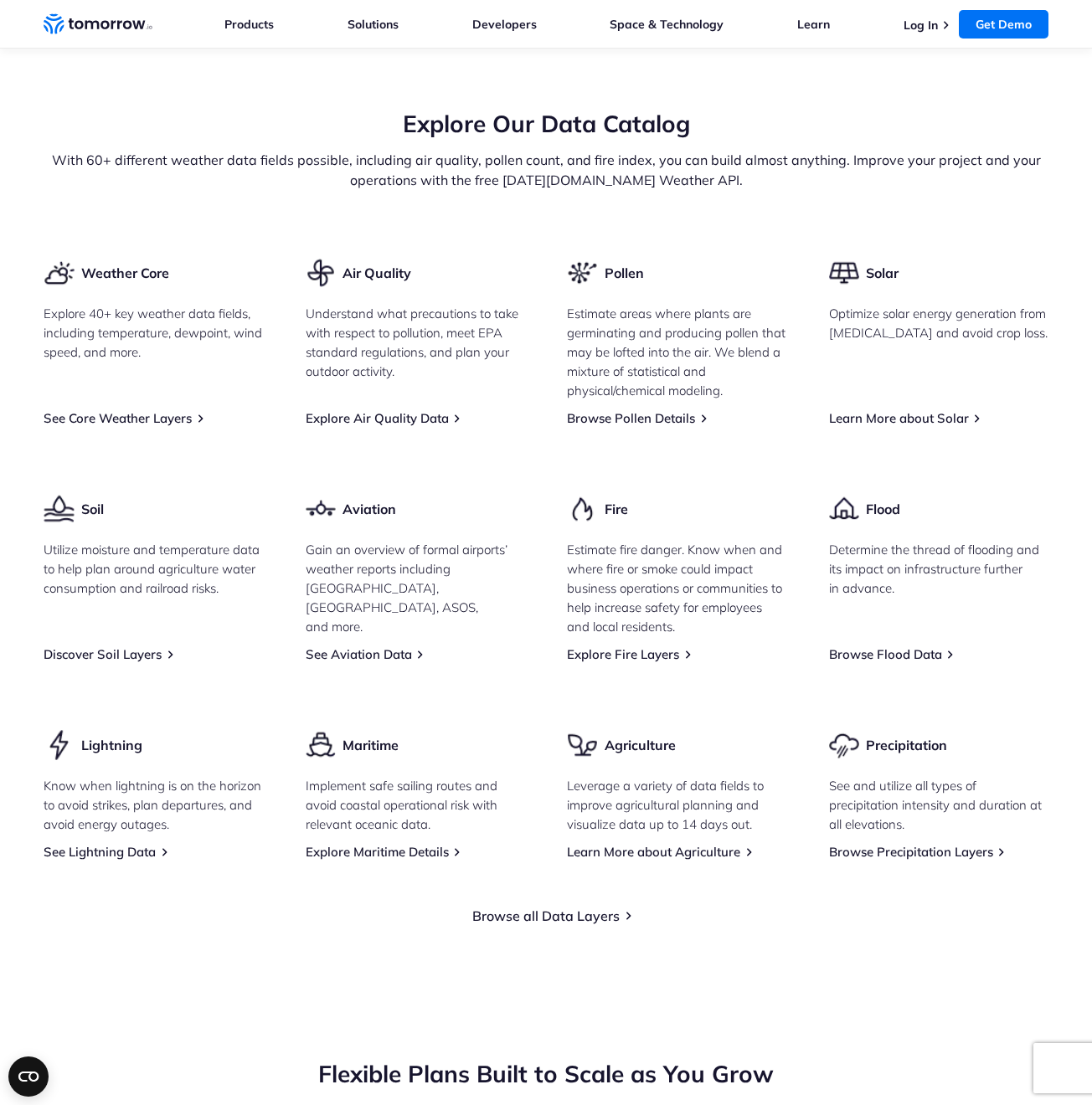 click on "Implement safe sailing routes and avoid coastal operational risk with relevant oceanic data." at bounding box center [415, 804] 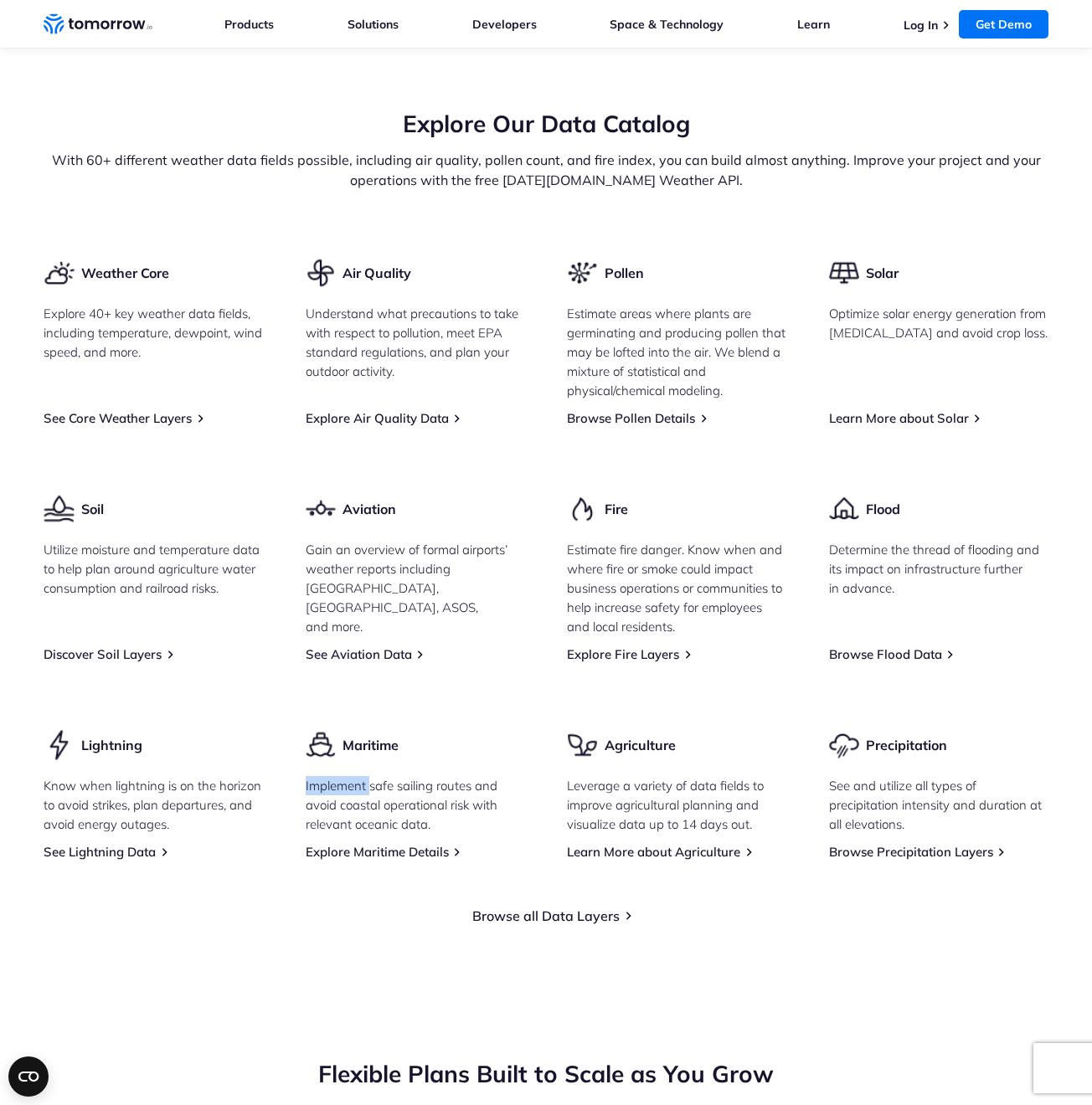 click on "Implement safe sailing routes and avoid coastal operational risk with relevant oceanic data." at bounding box center (415, 804) 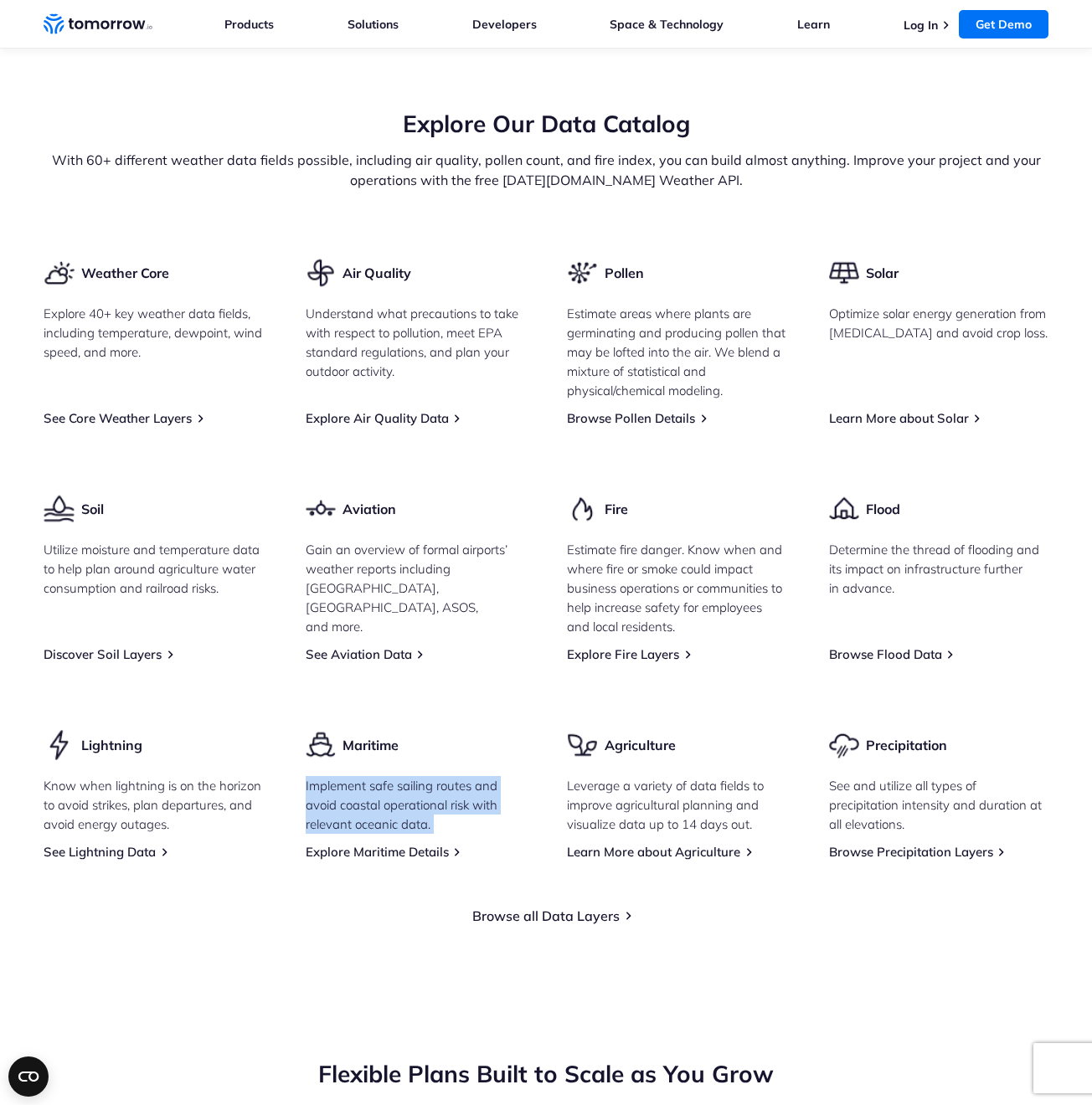 click on "Implement safe sailing routes and avoid coastal operational risk with relevant oceanic data." at bounding box center [415, 804] 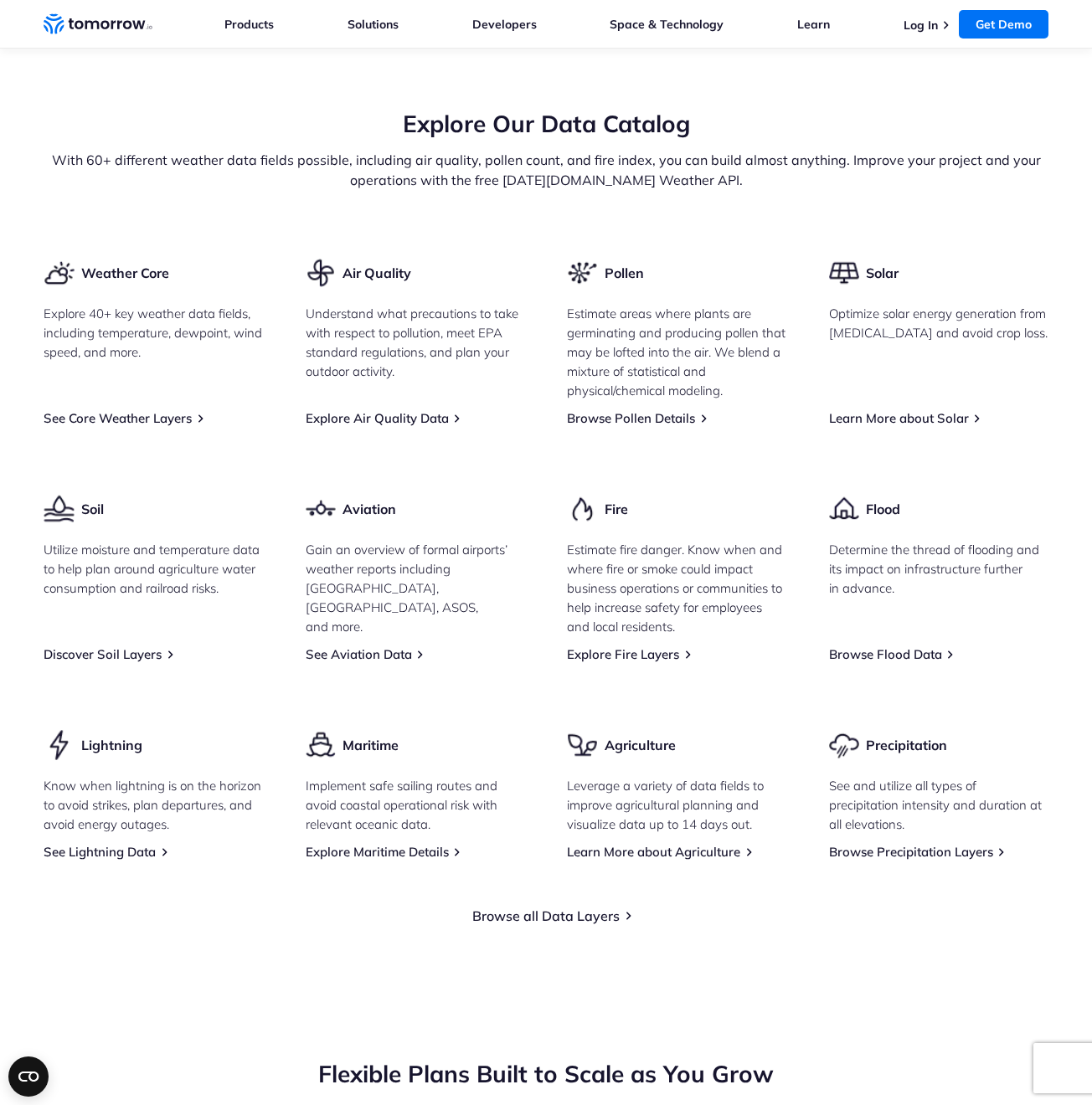 click on "Gain an overview of formal airports’ weather reports including METAR, TAF, ASOS, and more." at bounding box center (415, 588) 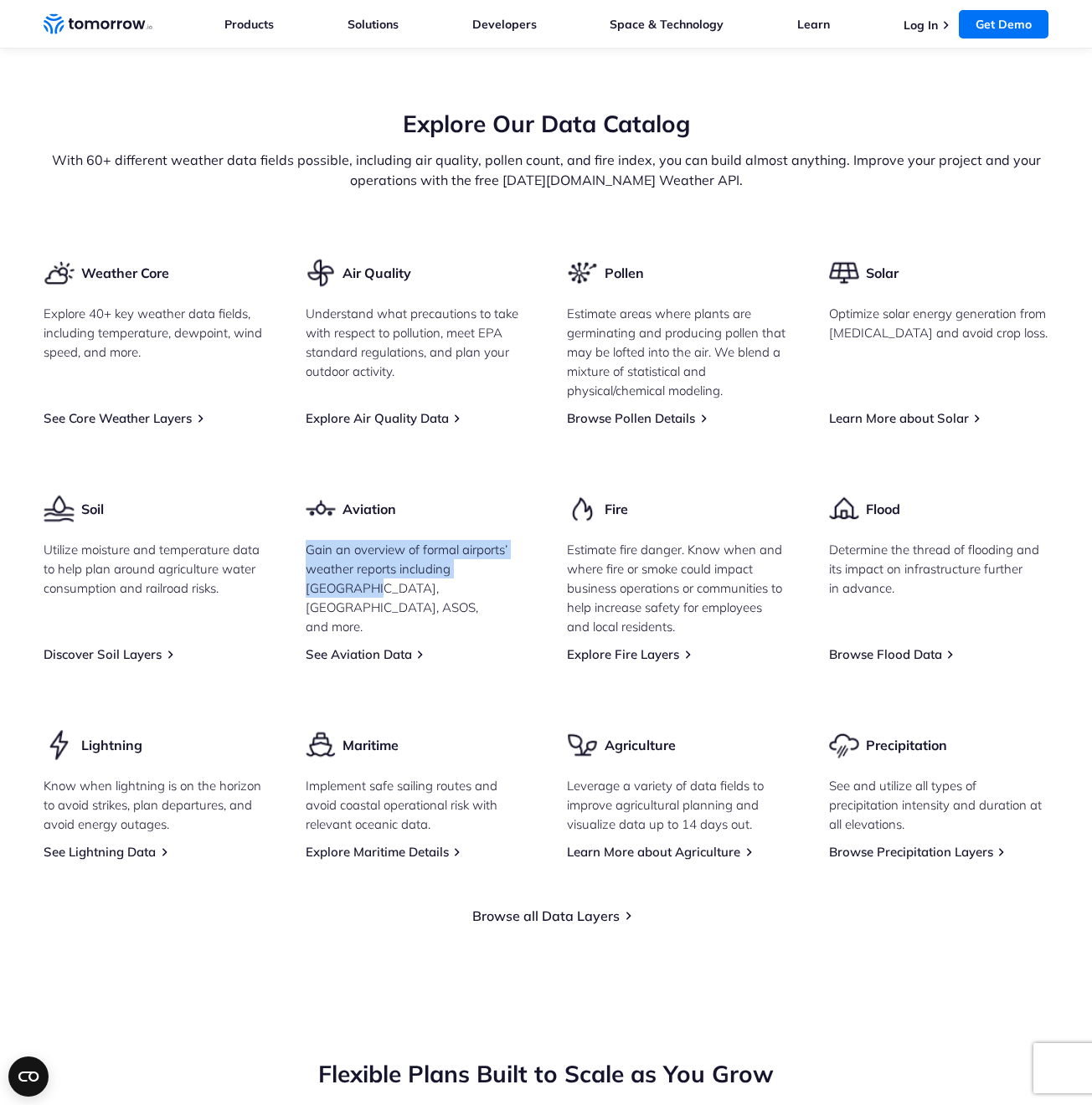 drag, startPoint x: 327, startPoint y: 526, endPoint x: 323, endPoint y: 566, distance: 40.199502 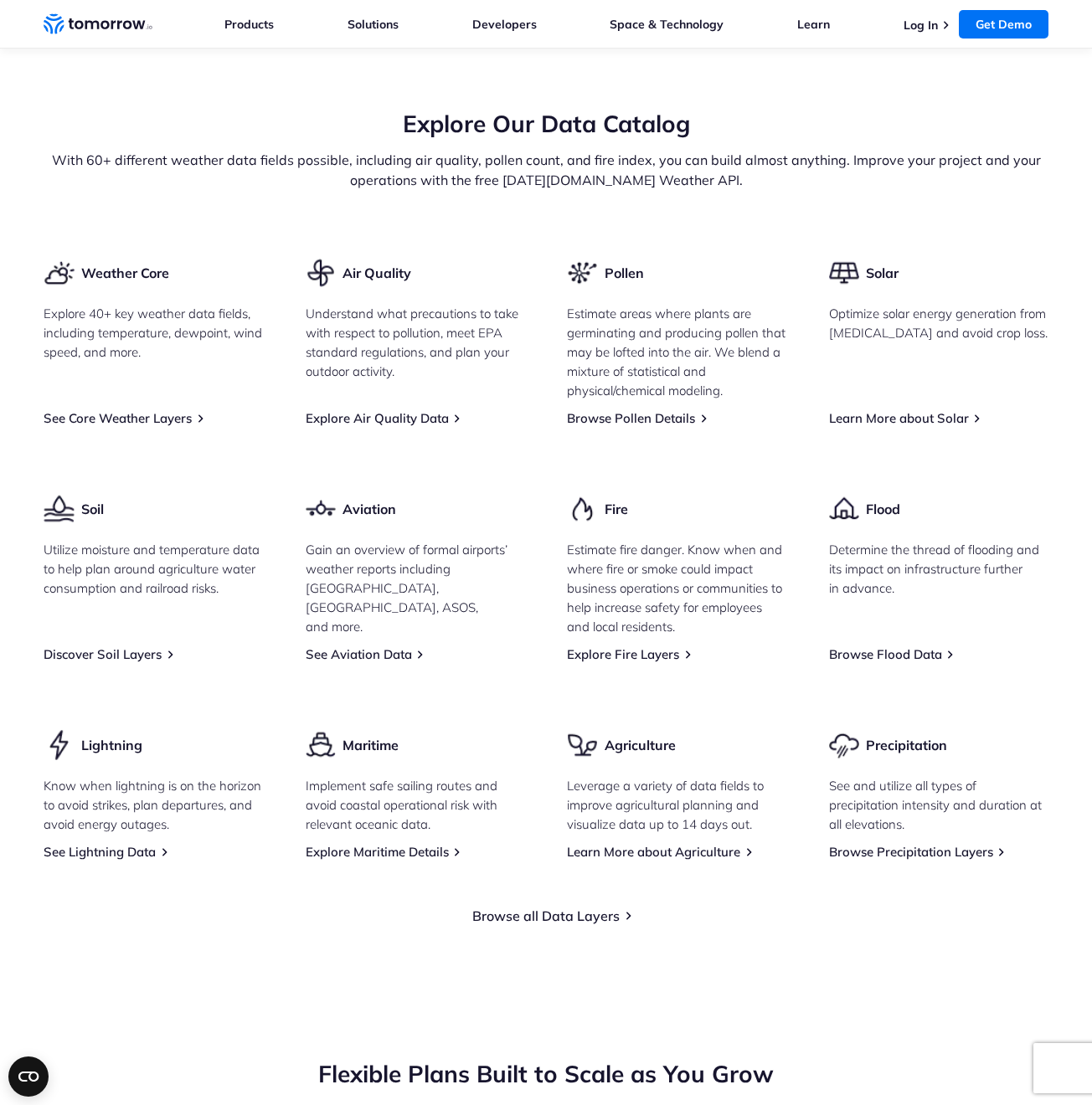 click on "Estimate fire danger. Know when and where fire or smoke could impact business operations or communities to help increase safety for employees and local residents." at bounding box center [677, 588] 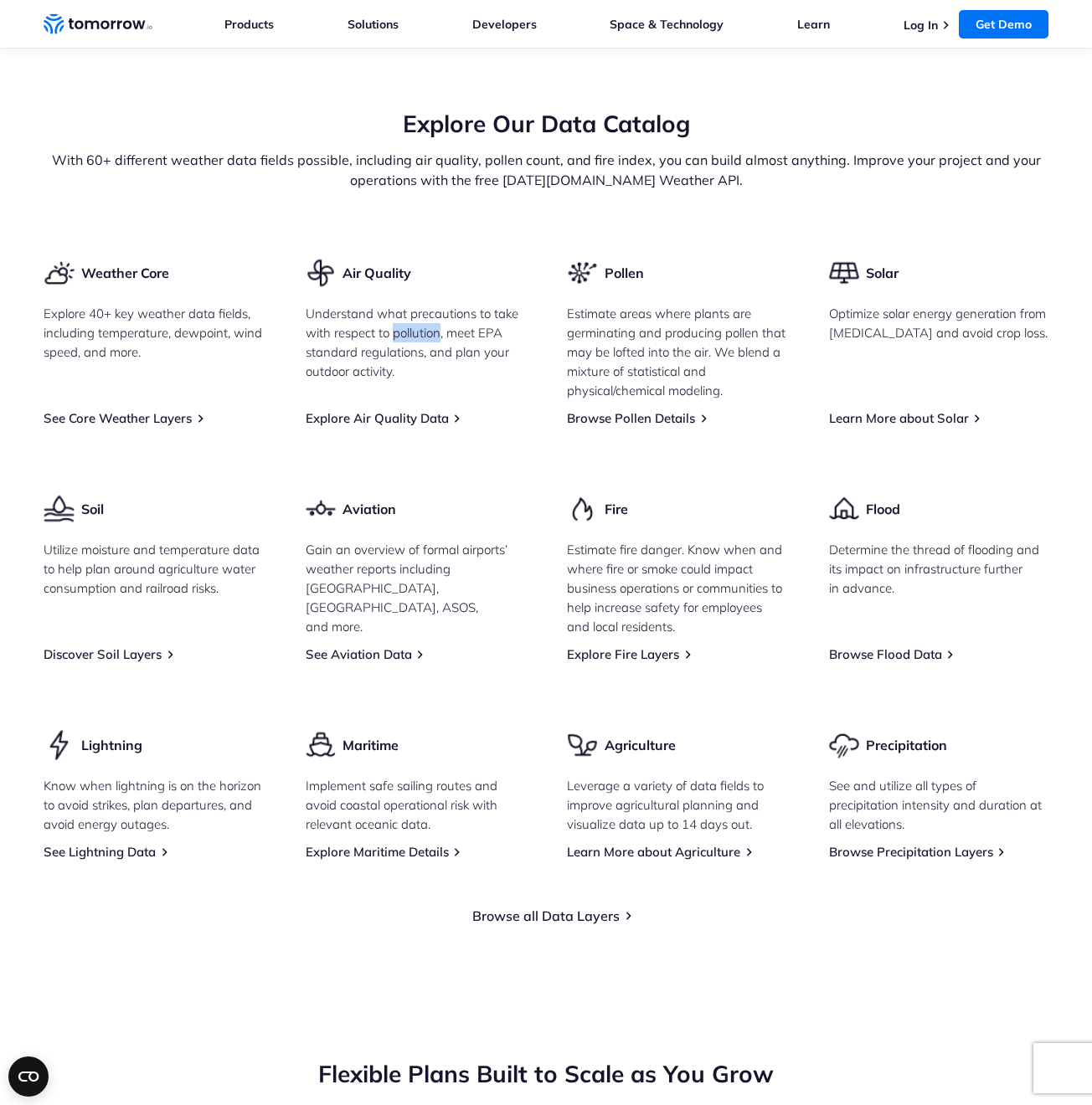 click on "Understand what precautions to take with respect to pollution, meet EPA standard regulations, and plan your outdoor activity." at bounding box center [415, 342] 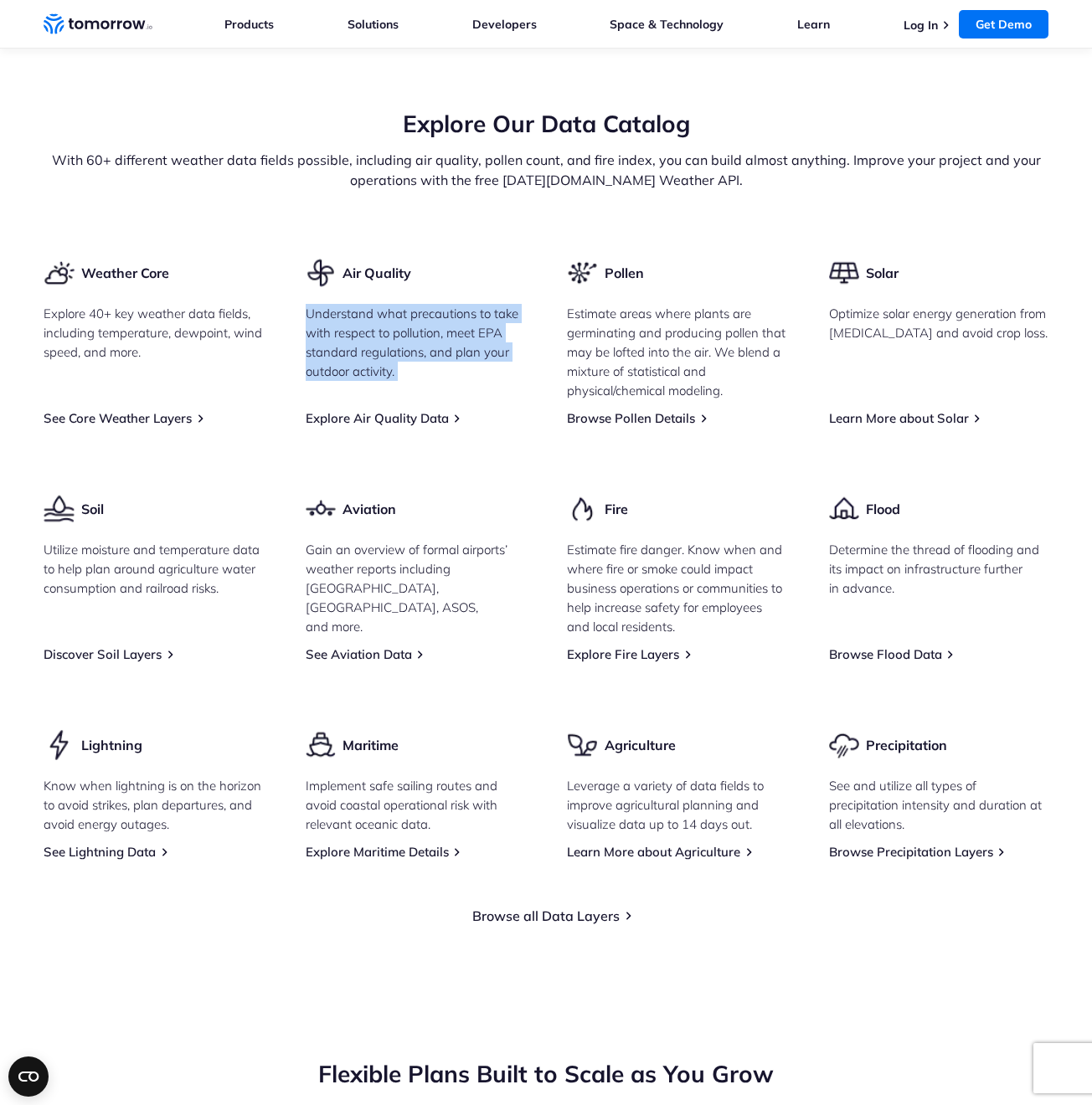 click on "Understand what precautions to take with respect to pollution, meet EPA standard regulations, and plan your outdoor activity." at bounding box center (415, 342) 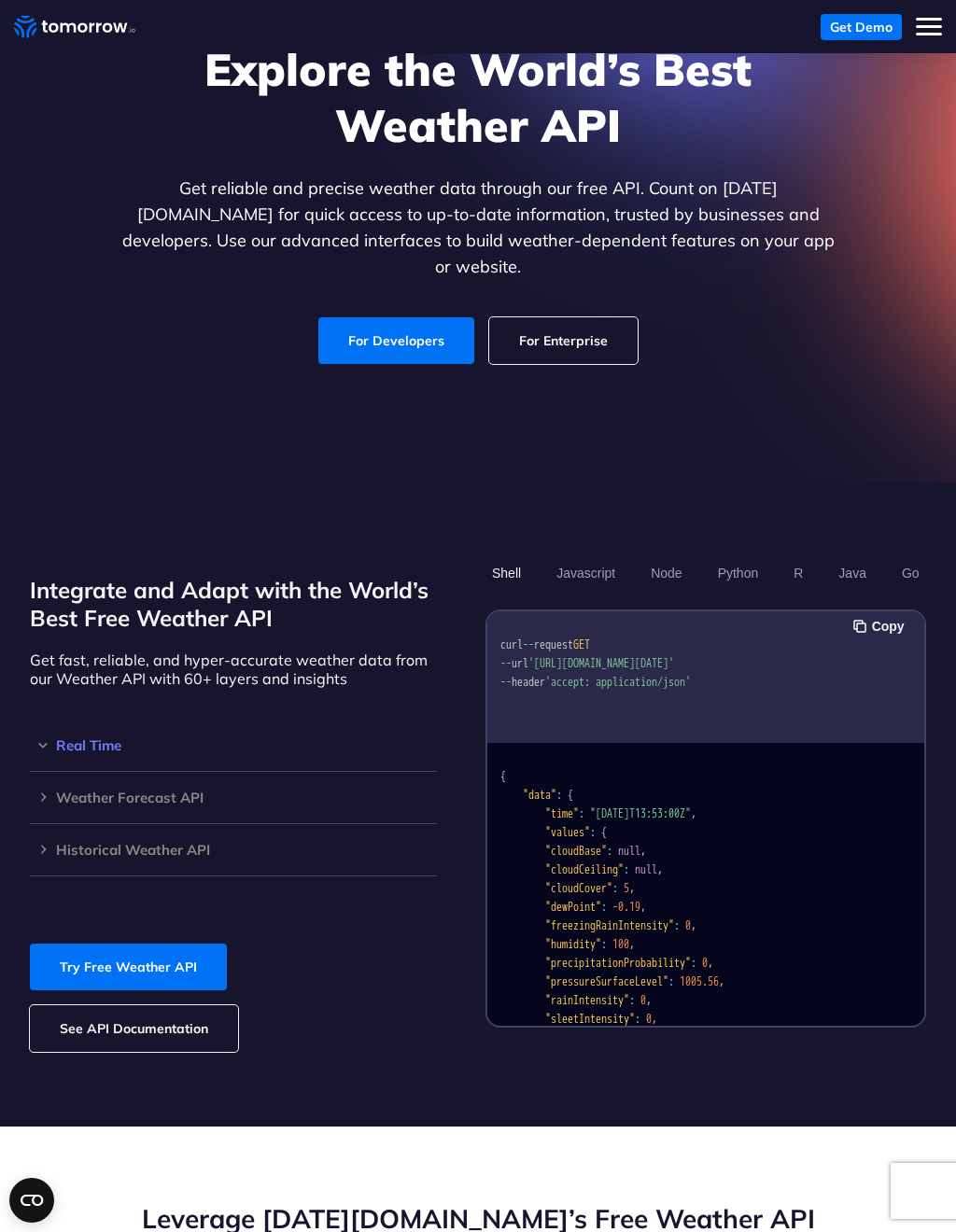 scroll, scrollTop: 0, scrollLeft: 0, axis: both 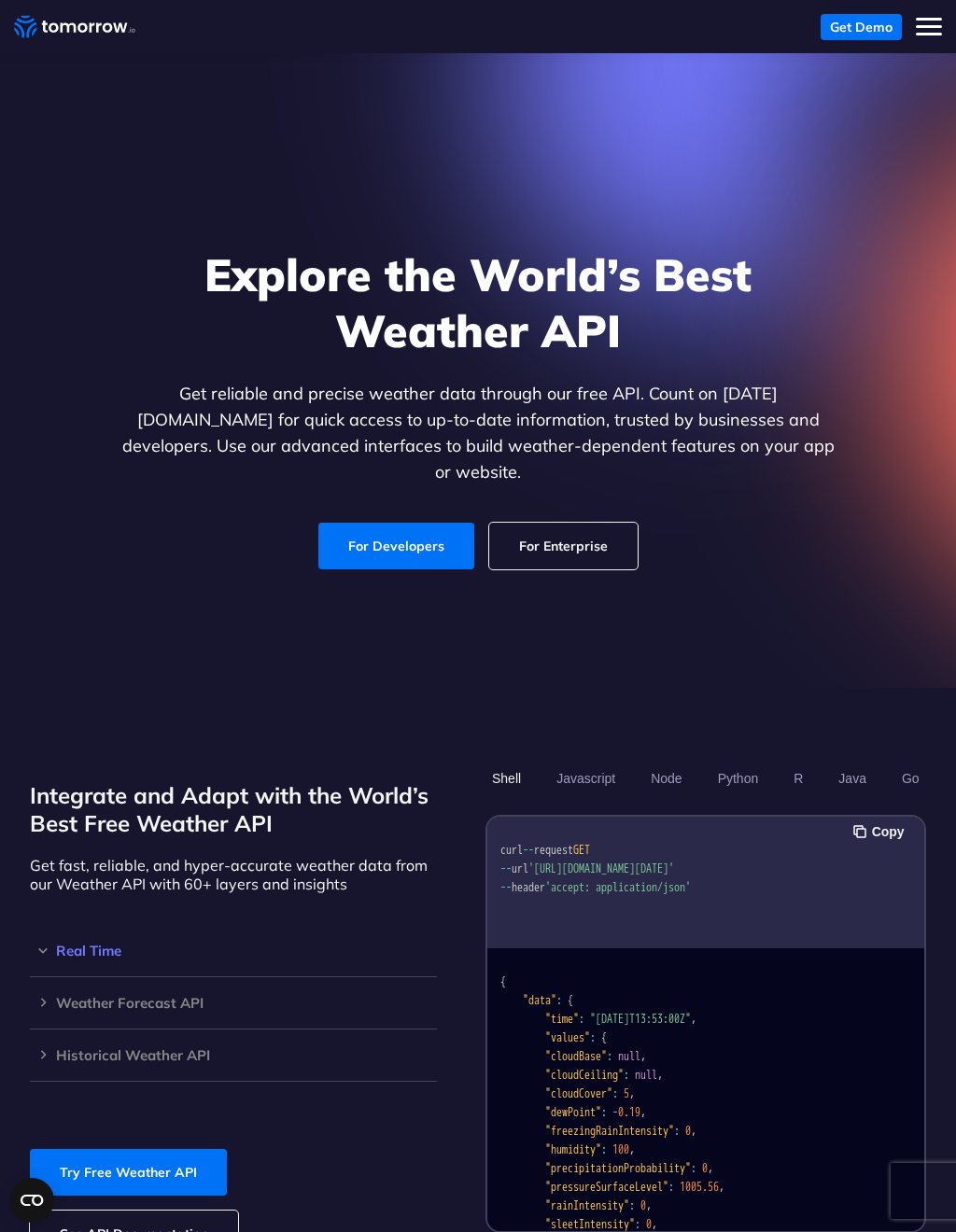 click on "Integrate and Adapt with the World’s Best Free Weather API
Get fast, reliable, and hyper-accurate weather data from our Weather API with 60+ layers and insights
Real Time
Integrate cutting-edge, real-time weather data directly into your applications.
Weather Forecast API
Access ultra-accurate, hyperlocal data up to 14 days in the future for any location on the globe.
Historical Weather API
Optimize your operations with access to hourly and daily historical weather data up to 20 years in the past.
Try Free Weather API
R" at bounding box center (478, 1010) 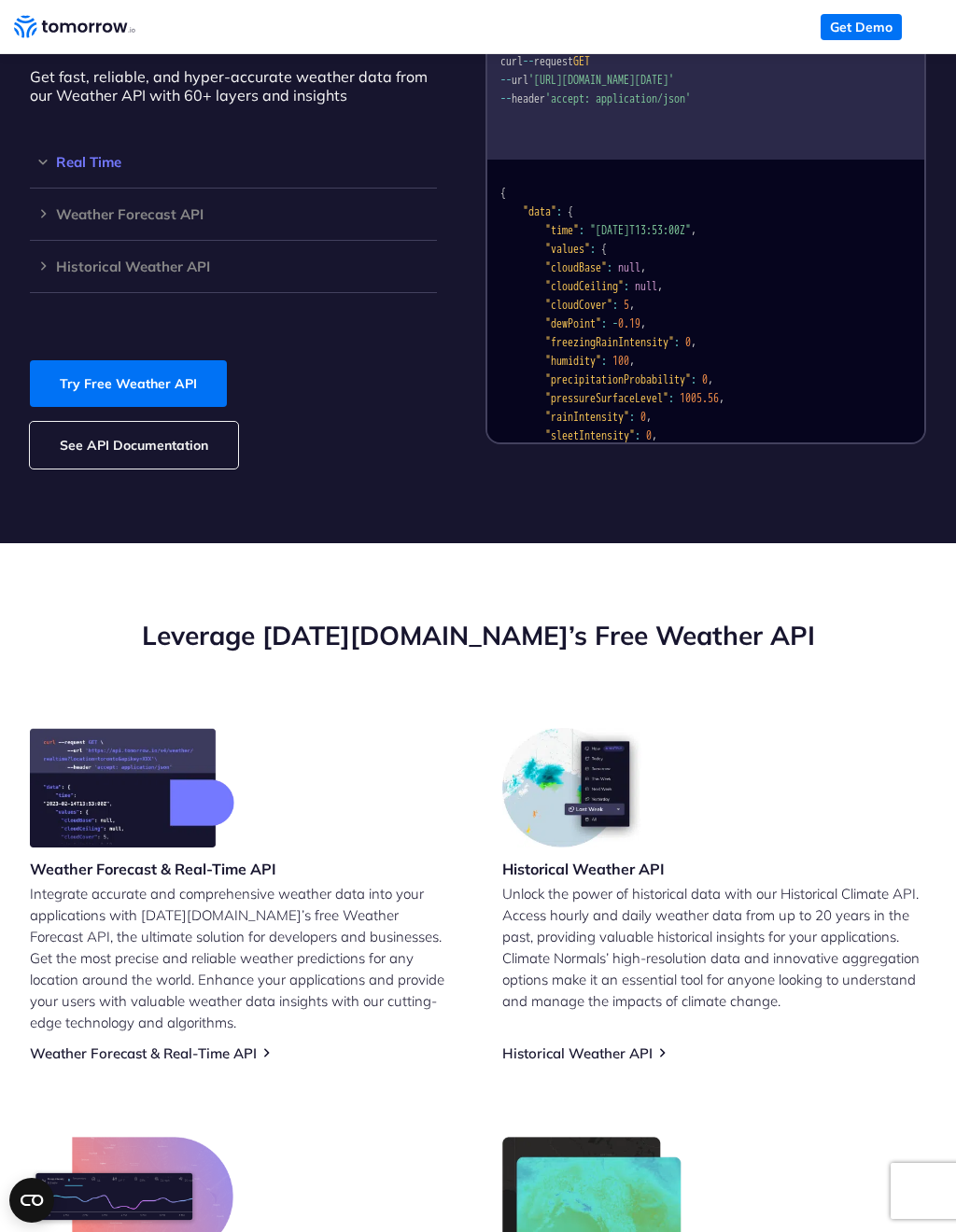 scroll, scrollTop: 1028, scrollLeft: 0, axis: vertical 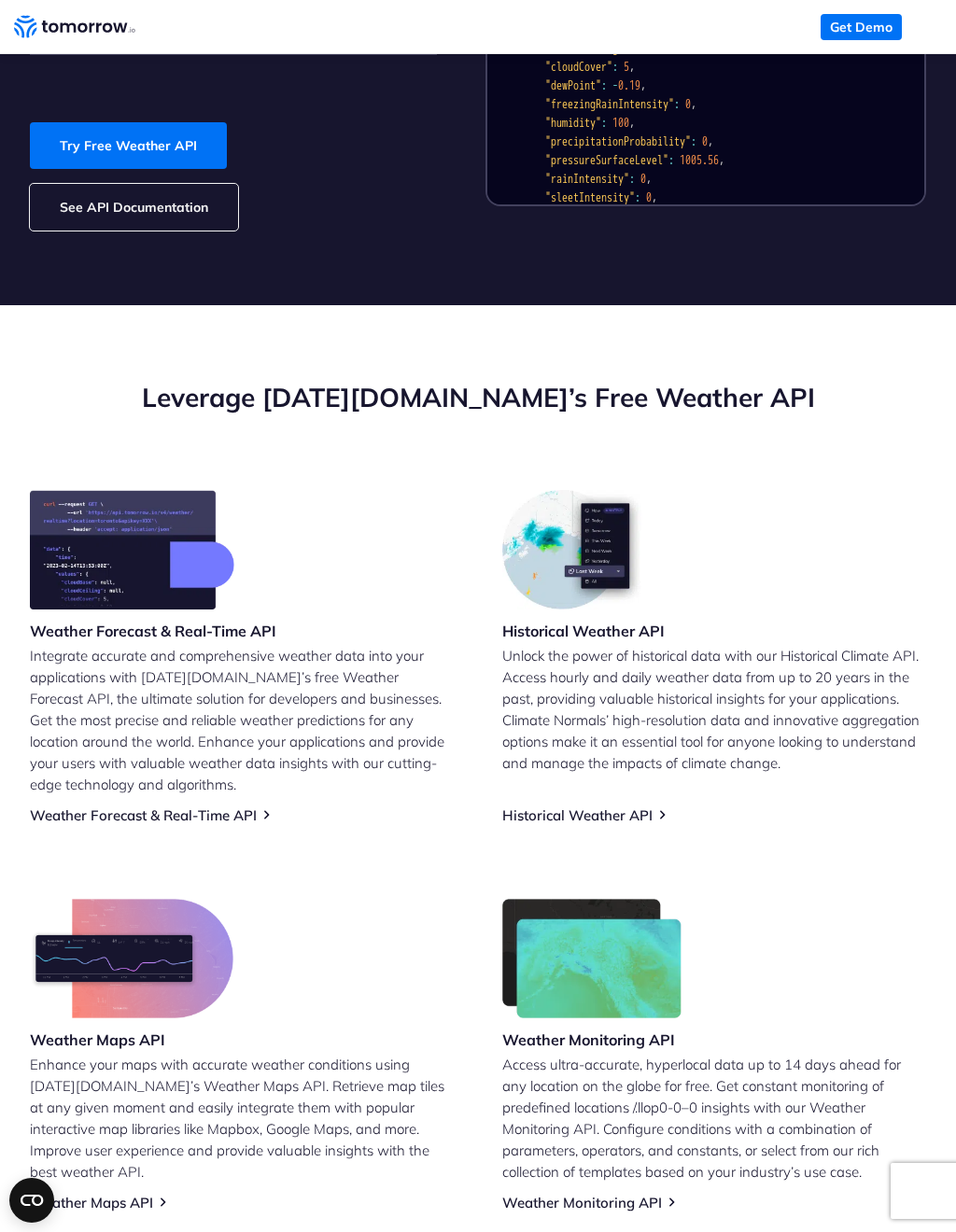 click on "Integrate accurate and comprehensive weather data into your applications with Tomorrow.io’s free Weather Forecast API, the ultimate solution for developers and businesses. Get the most precise and reliable weather predictions for any location around the world. Enhance your applications and provide your users with valuable weather data insights with our cutting-edge technology and algorithms." at bounding box center (242, 720) 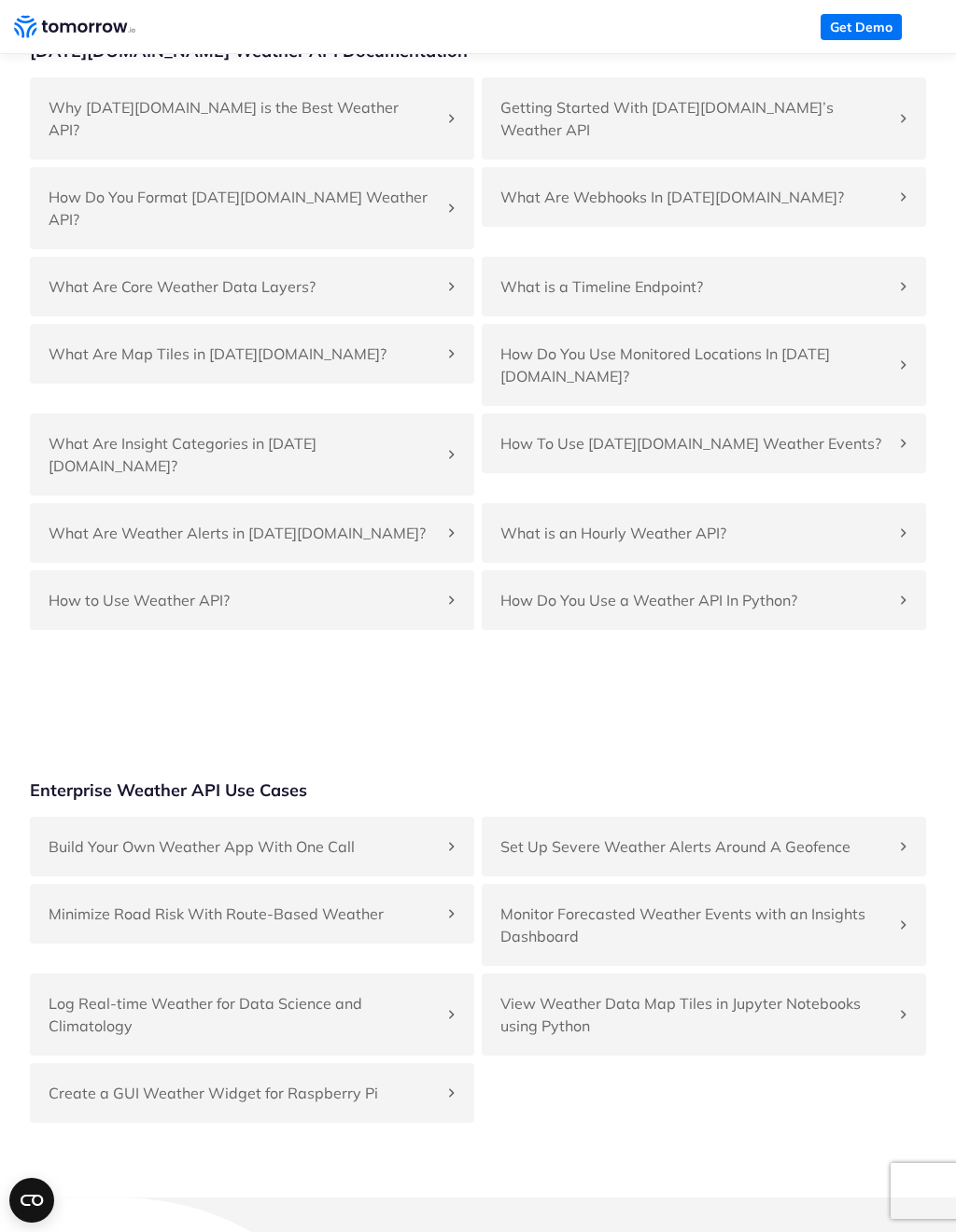 scroll, scrollTop: 5694, scrollLeft: 0, axis: vertical 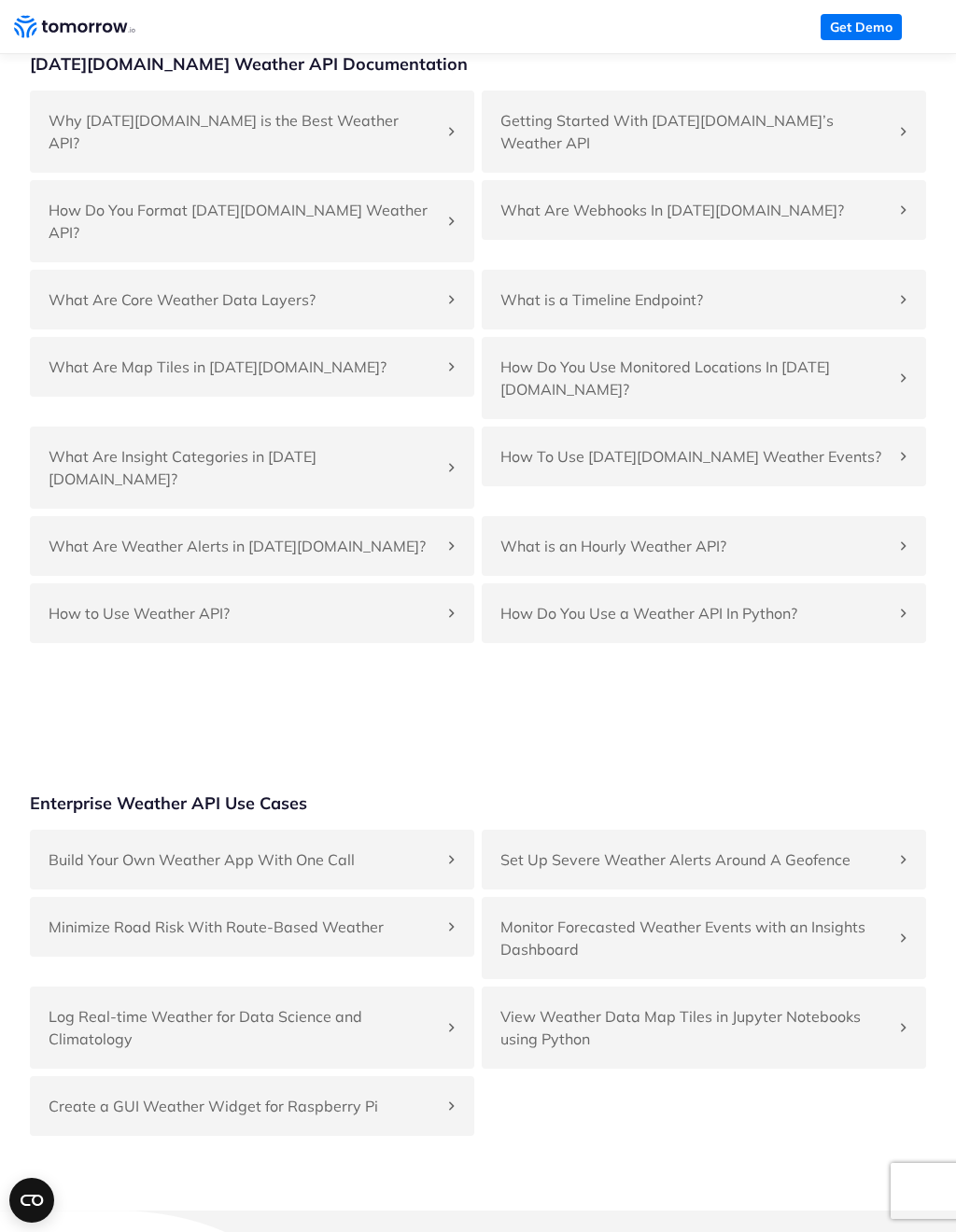 click on "Hyper-accurate weather data with 80+ layers and insights." at bounding box center [0, 0] 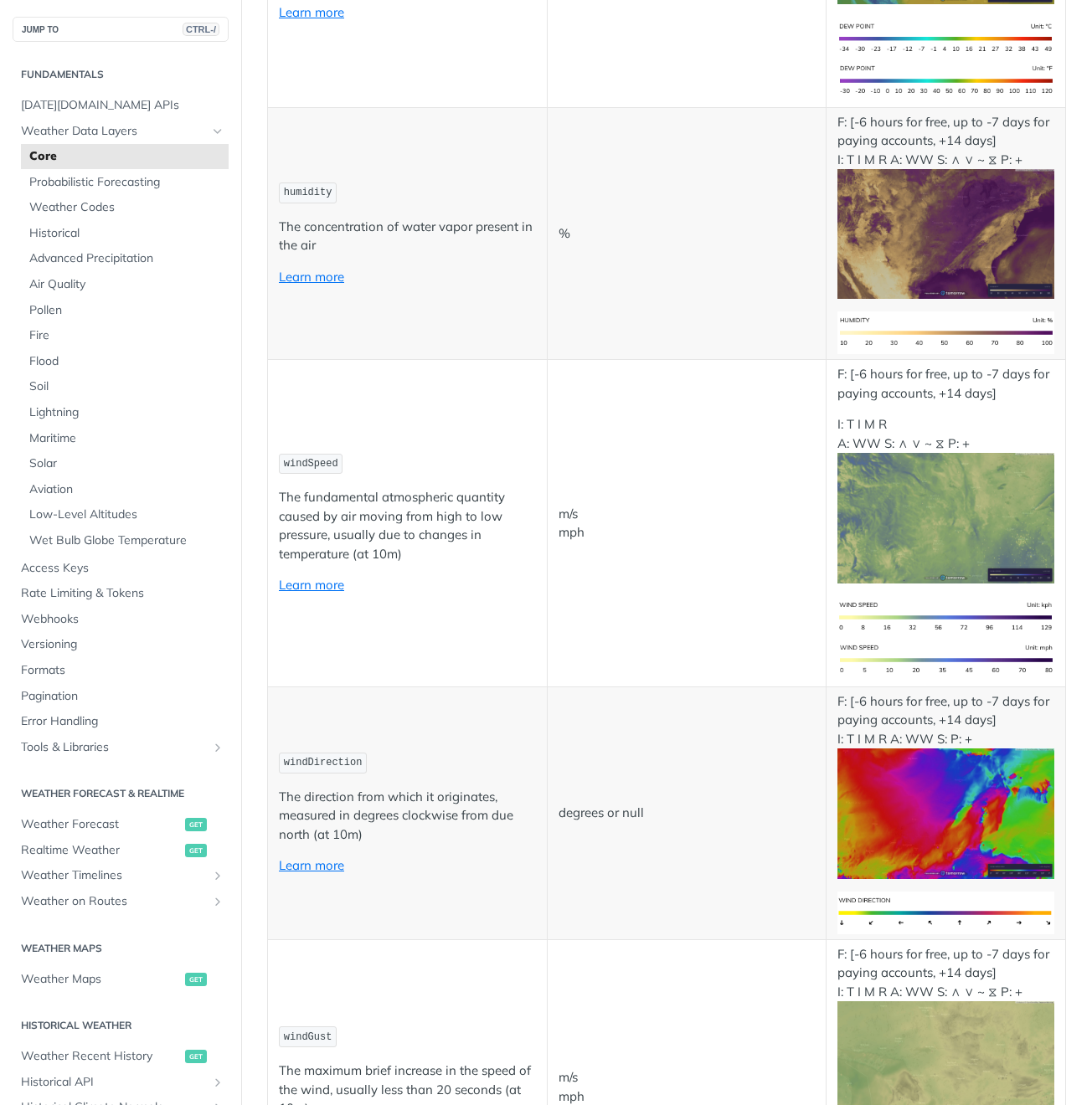 scroll, scrollTop: 1005, scrollLeft: 0, axis: vertical 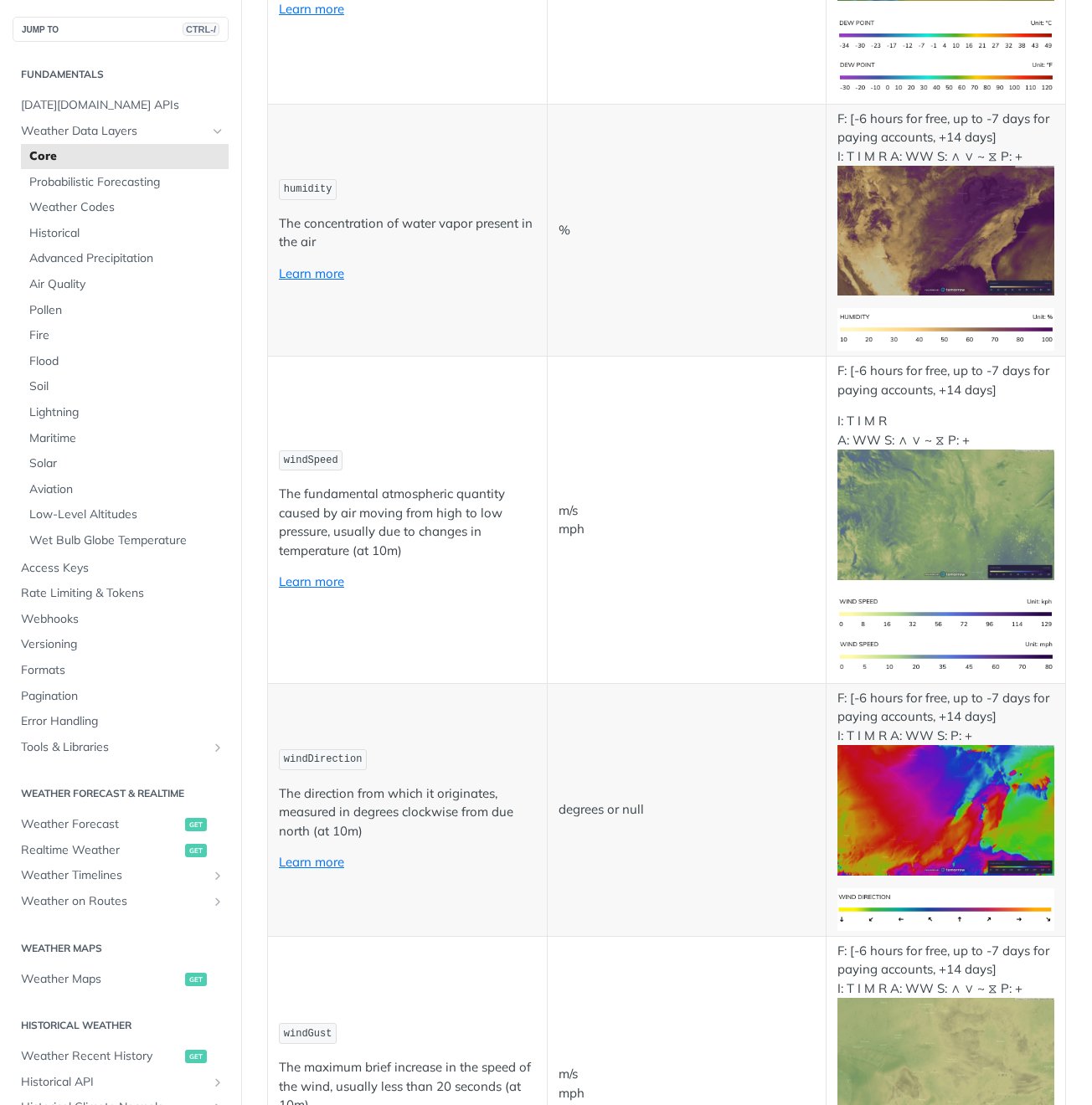 click at bounding box center (945, 514) 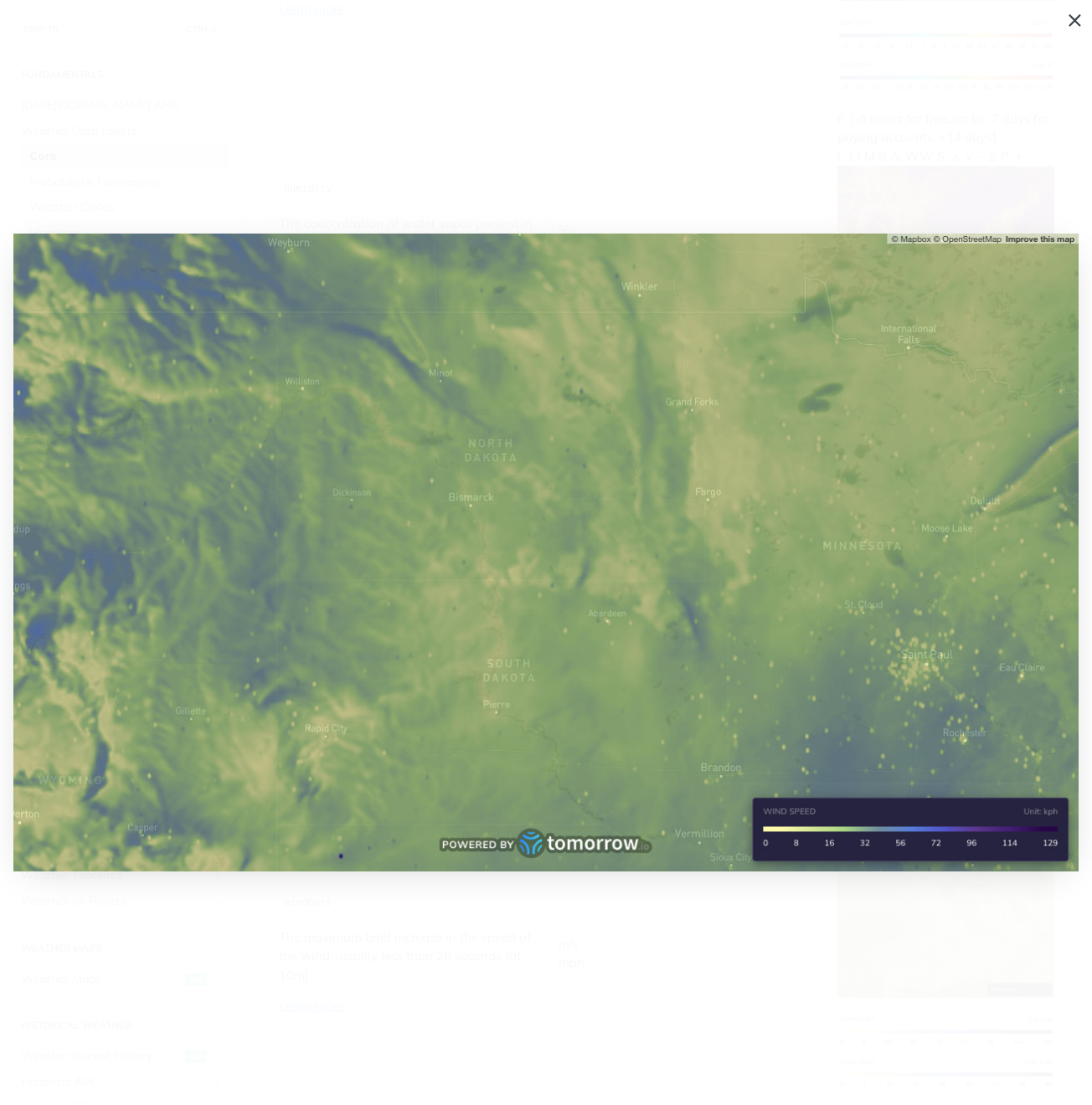 click at bounding box center [546, 552] 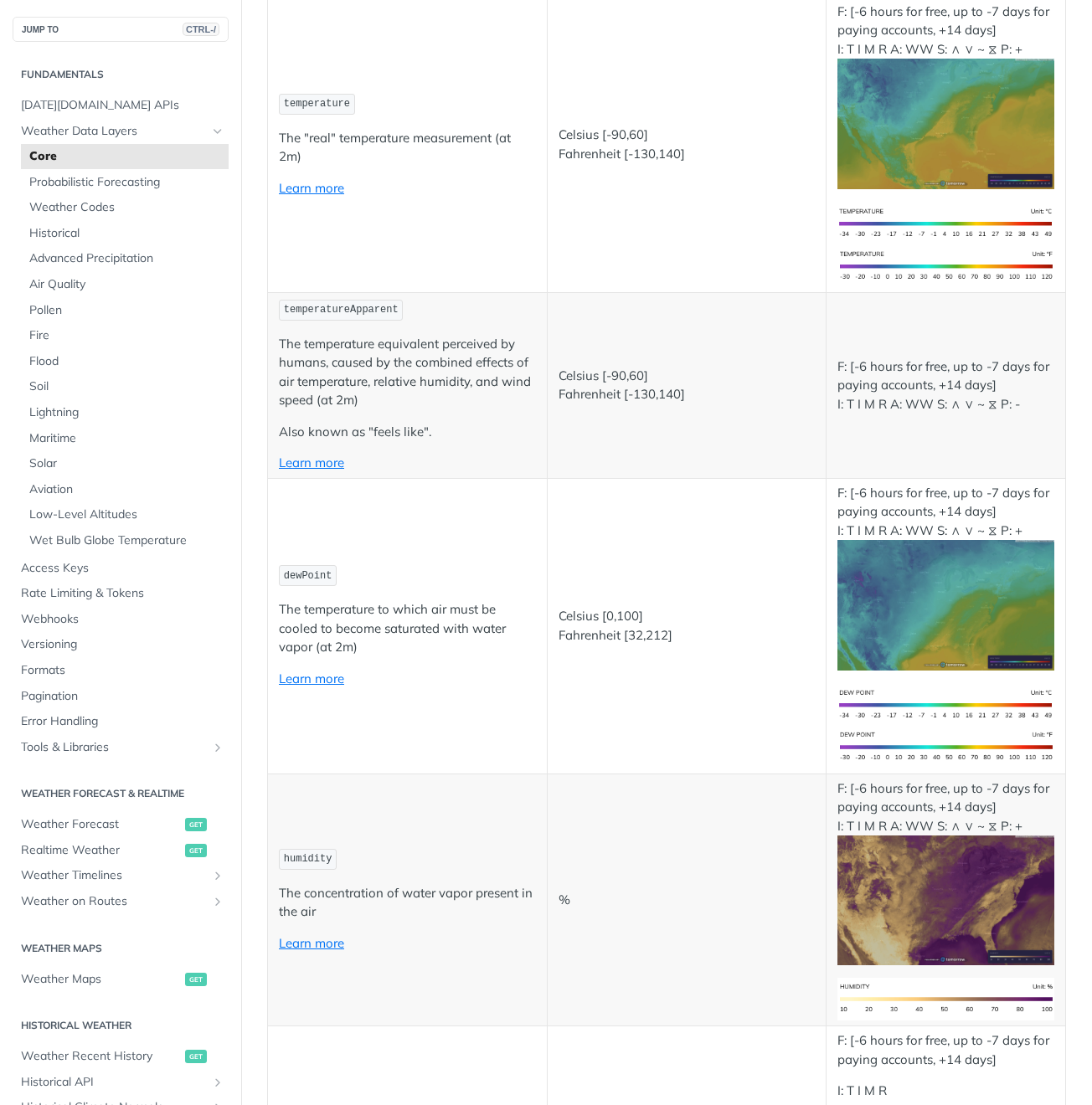 scroll, scrollTop: 0, scrollLeft: 0, axis: both 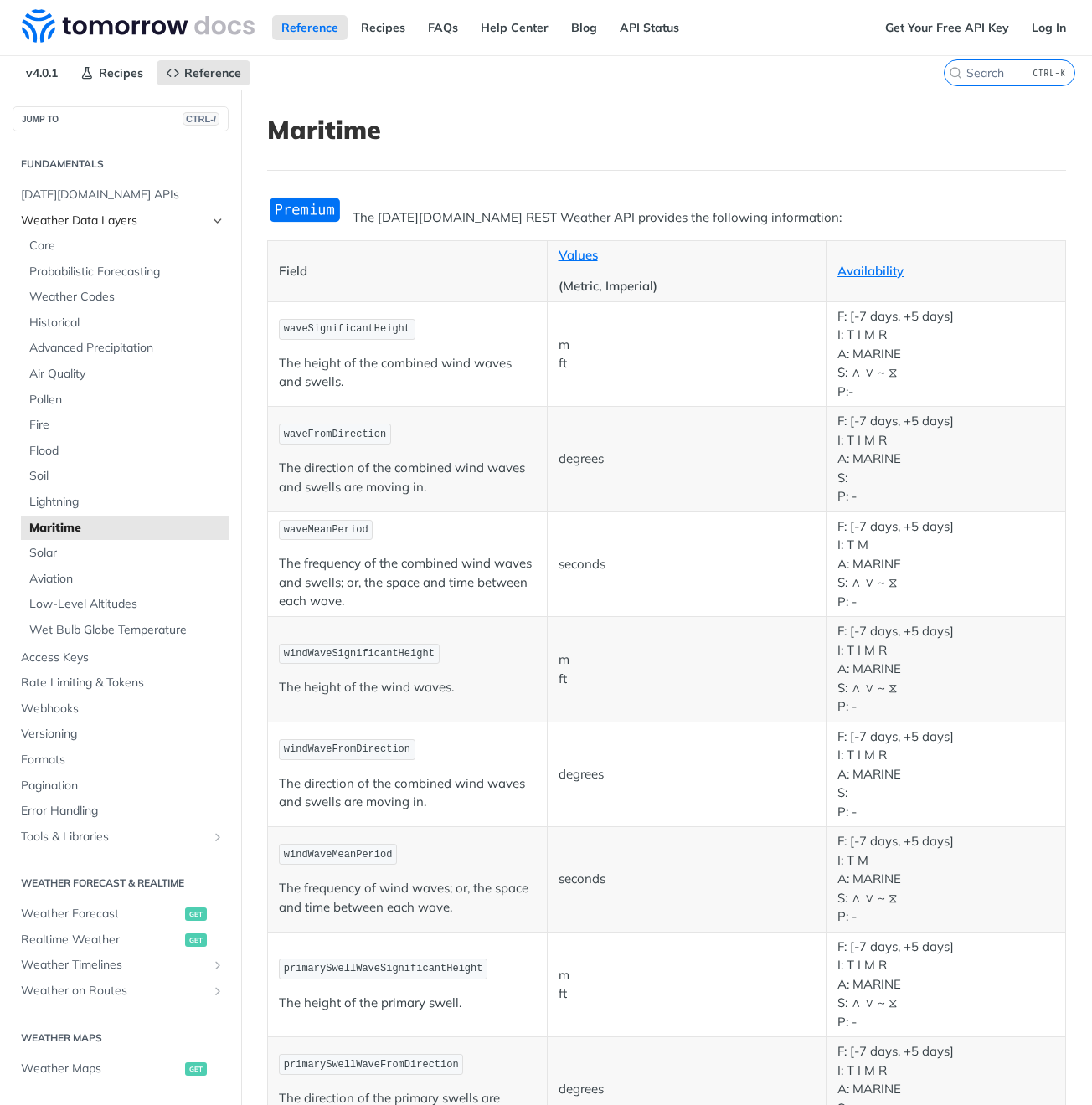 click on "Weather Data Layers" at bounding box center (121, 221) 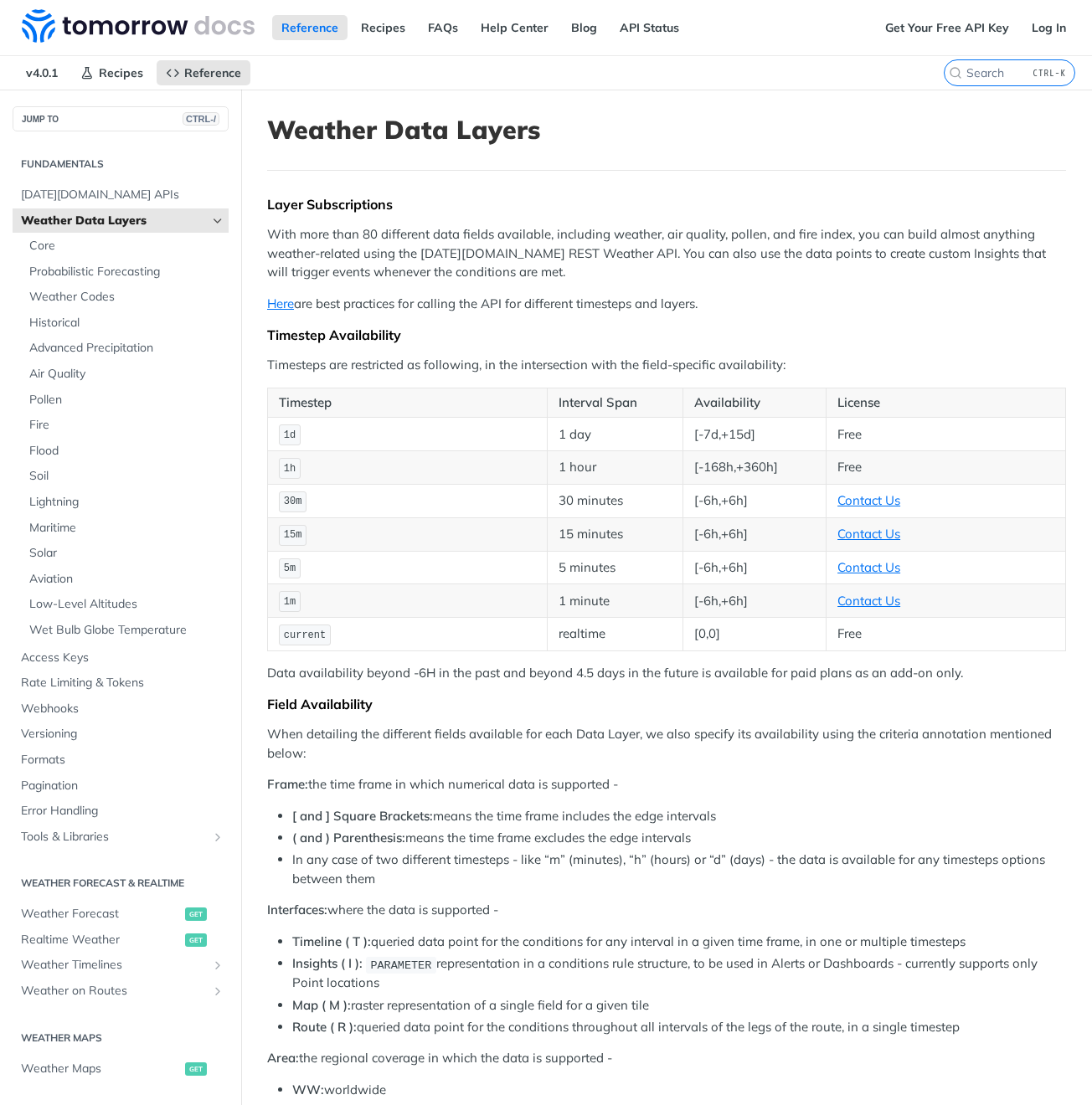 click at bounding box center (218, 221) 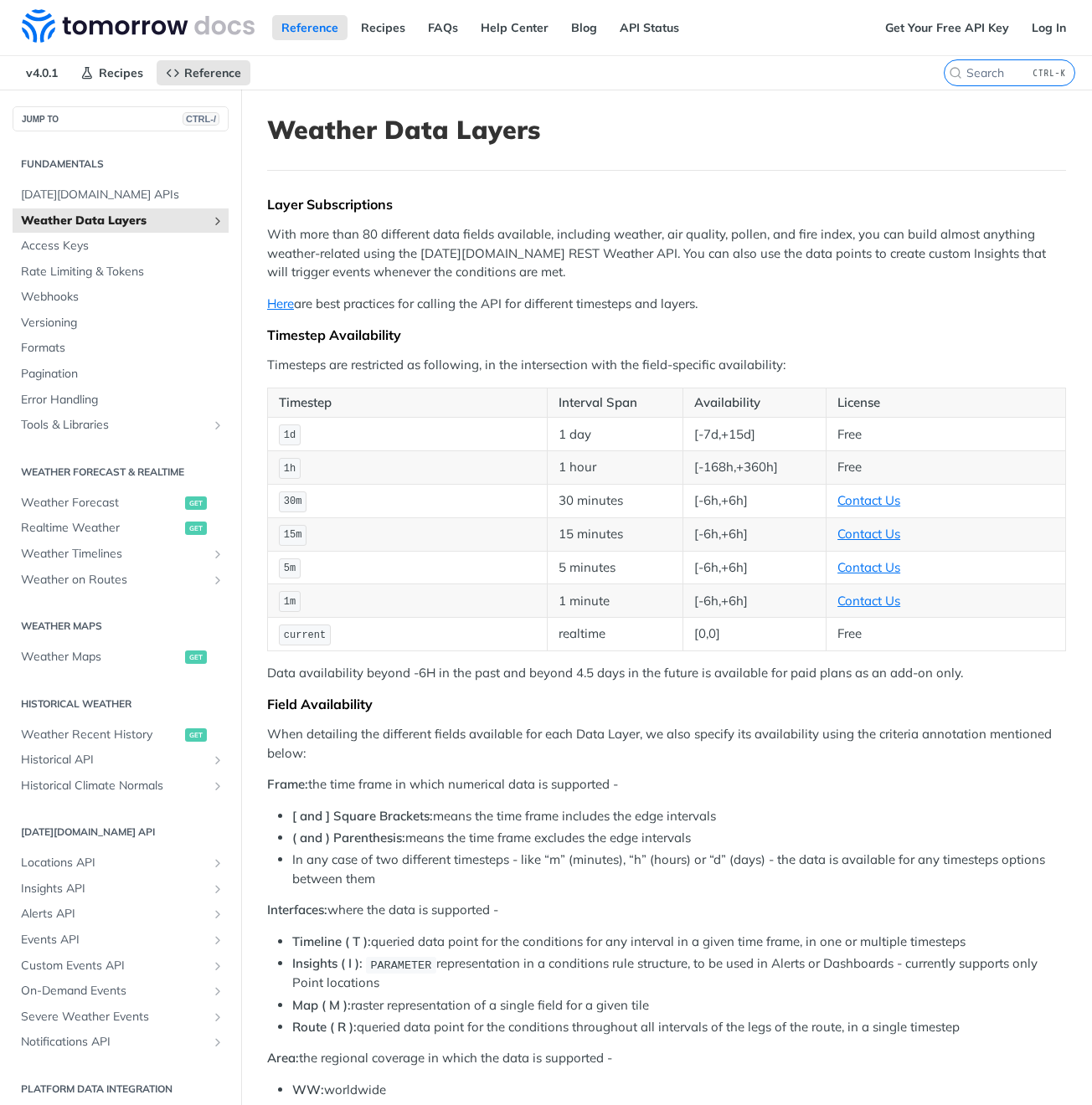 click at bounding box center [218, 221] 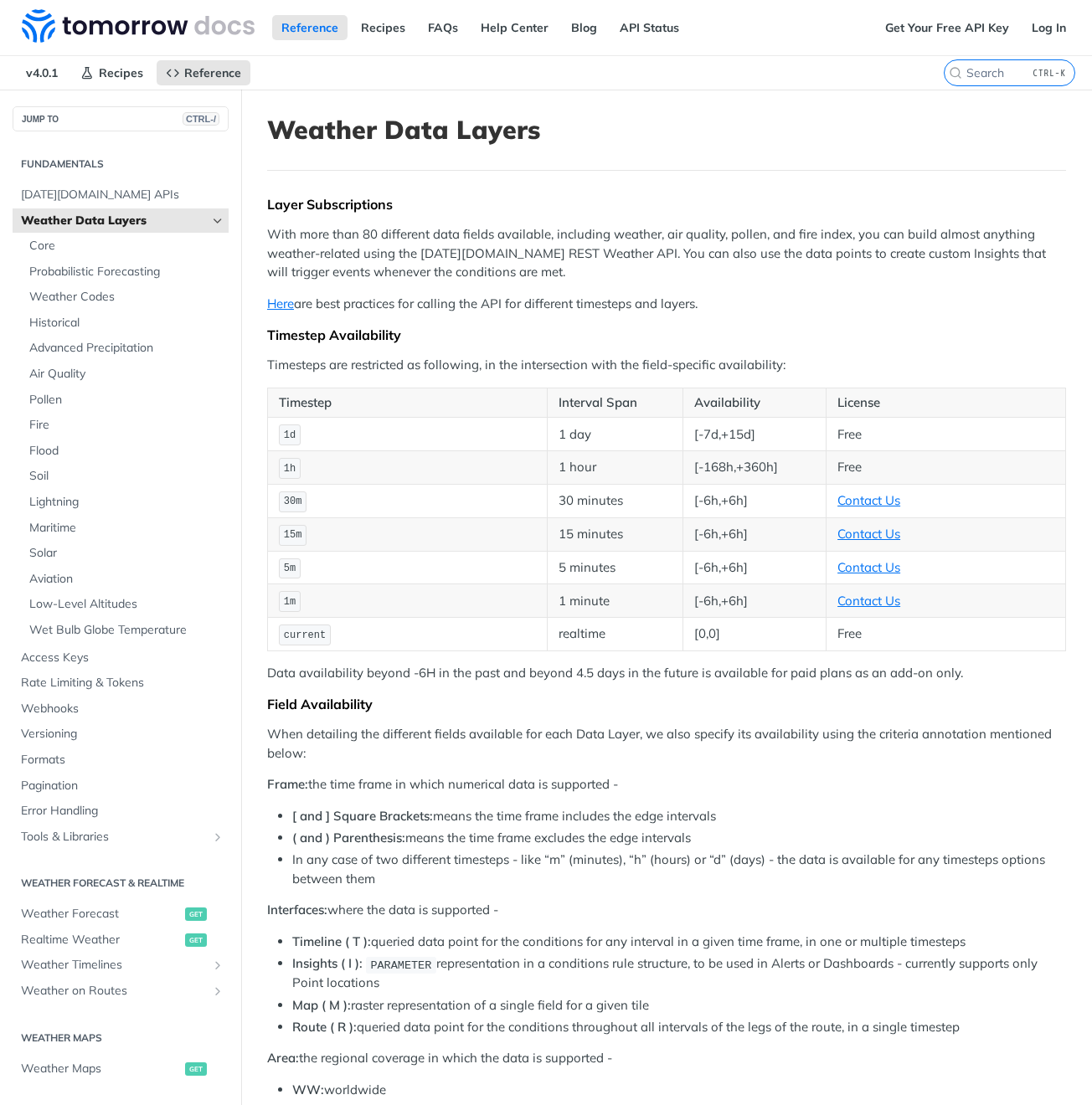 click on "With more than 80 different data fields available, including weather, air quality, pollen, and fire index, you can build almost anything weather-related using the [DATE][DOMAIN_NAME] REST Weather API. You can also use the data points to create custom Insights that will trigger events whenever the conditions are met." at bounding box center [667, 254] 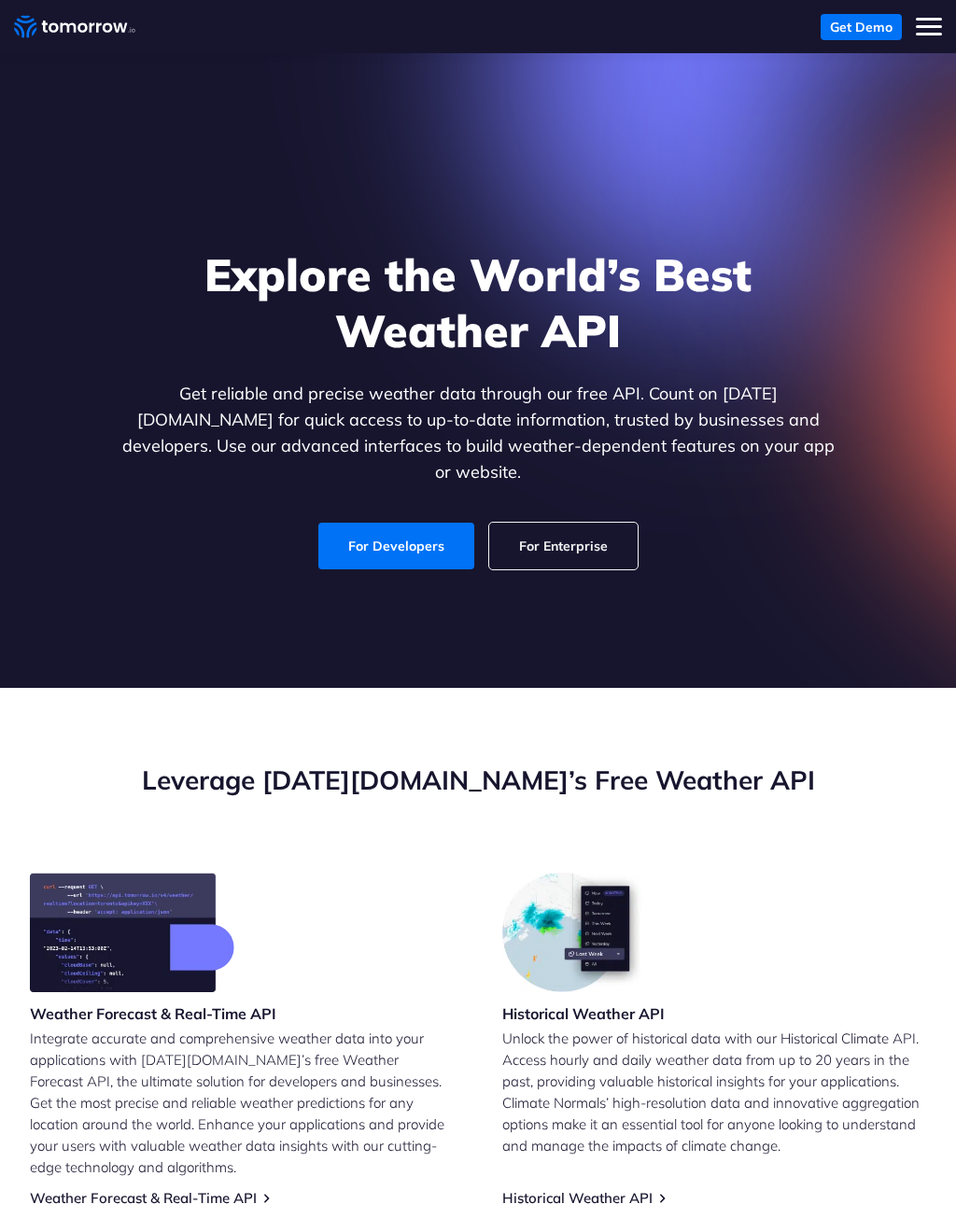 scroll, scrollTop: 0, scrollLeft: 0, axis: both 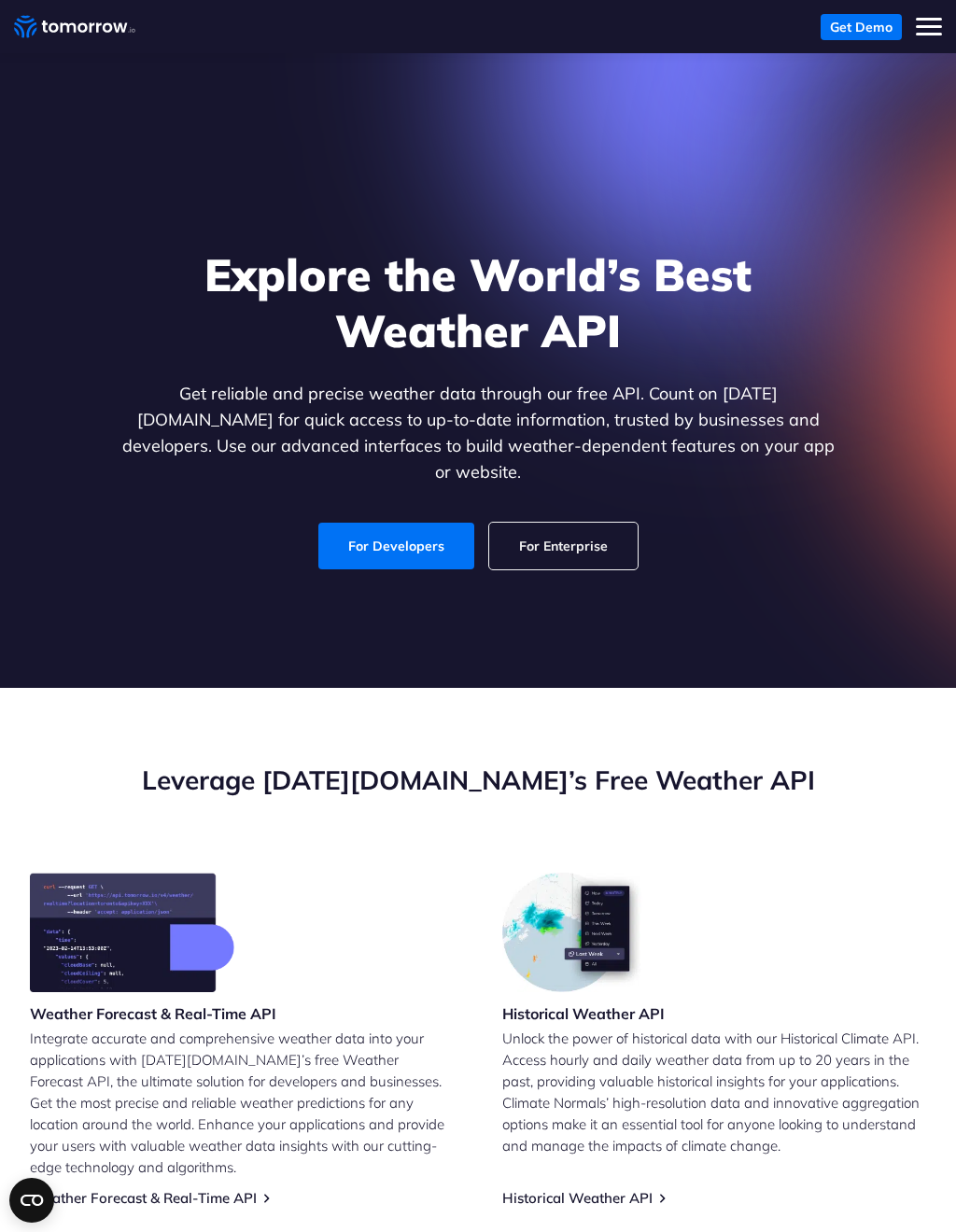 click 